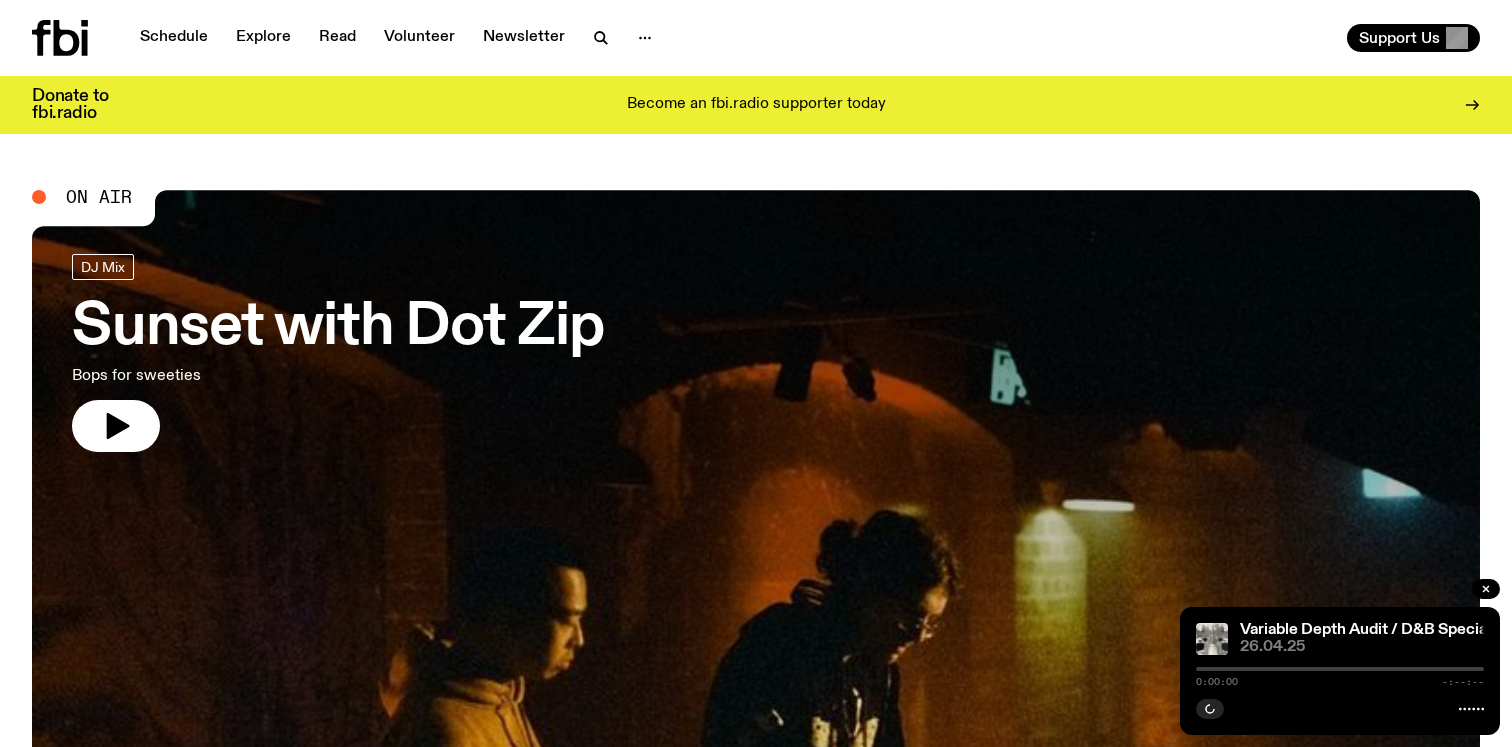 scroll, scrollTop: 0, scrollLeft: 0, axis: both 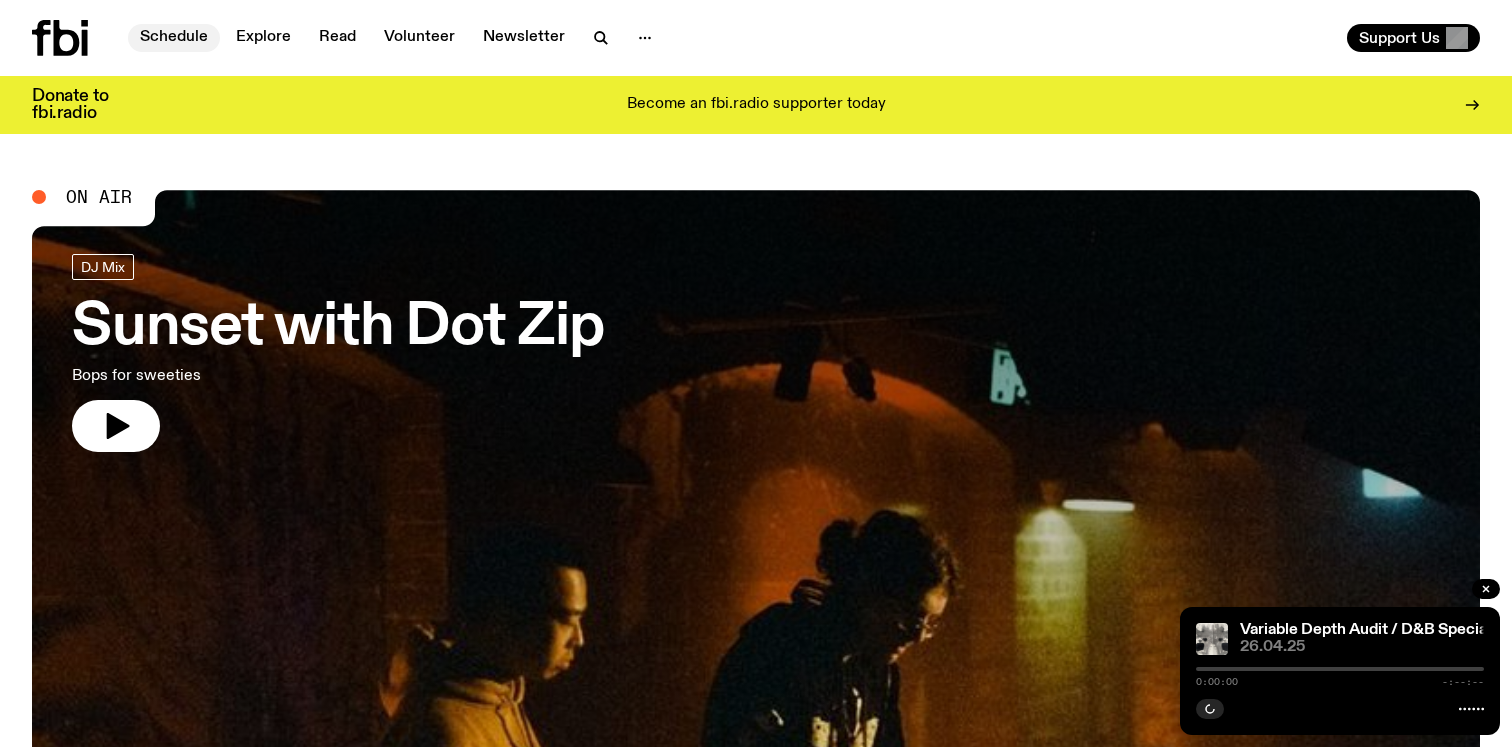 click on "Schedule" at bounding box center [174, 38] 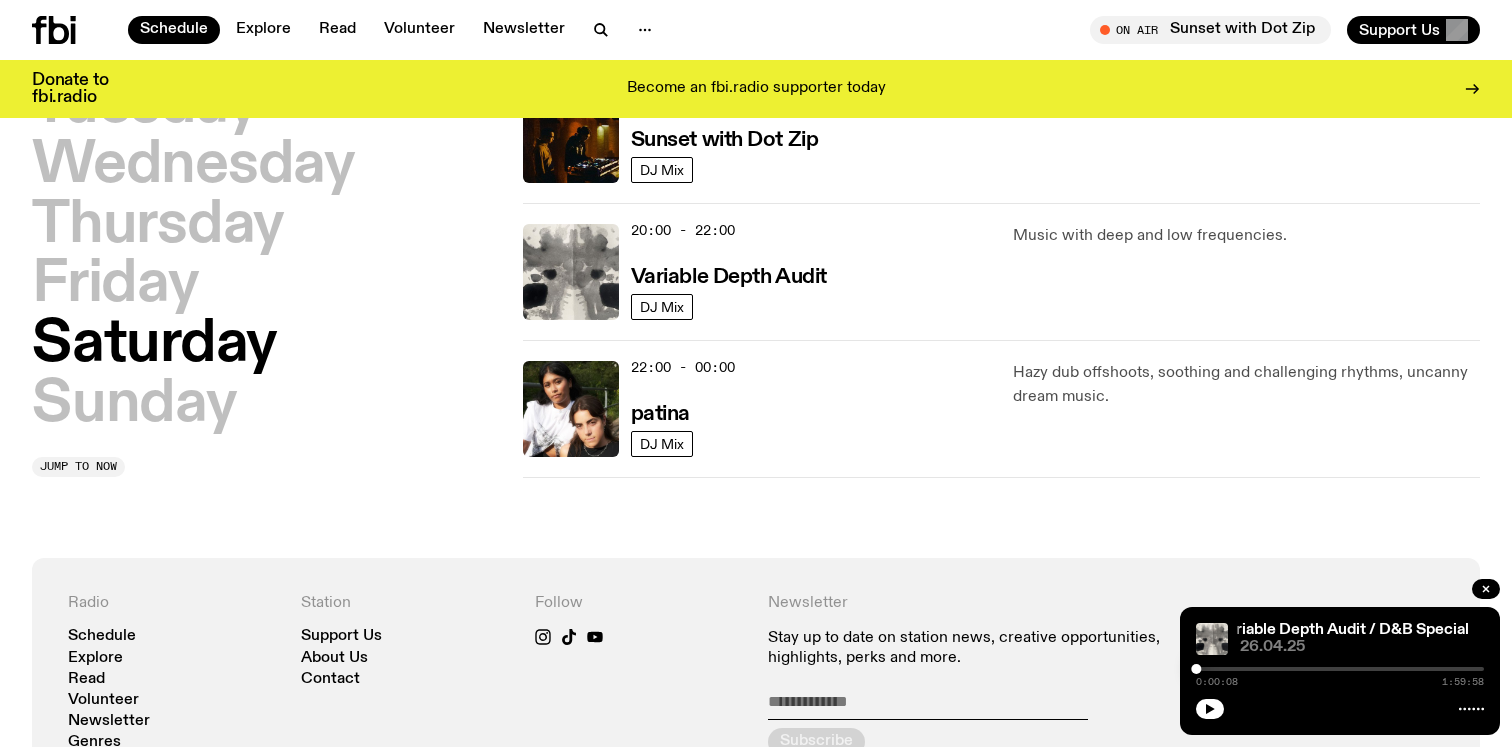 scroll, scrollTop: 1076, scrollLeft: 0, axis: vertical 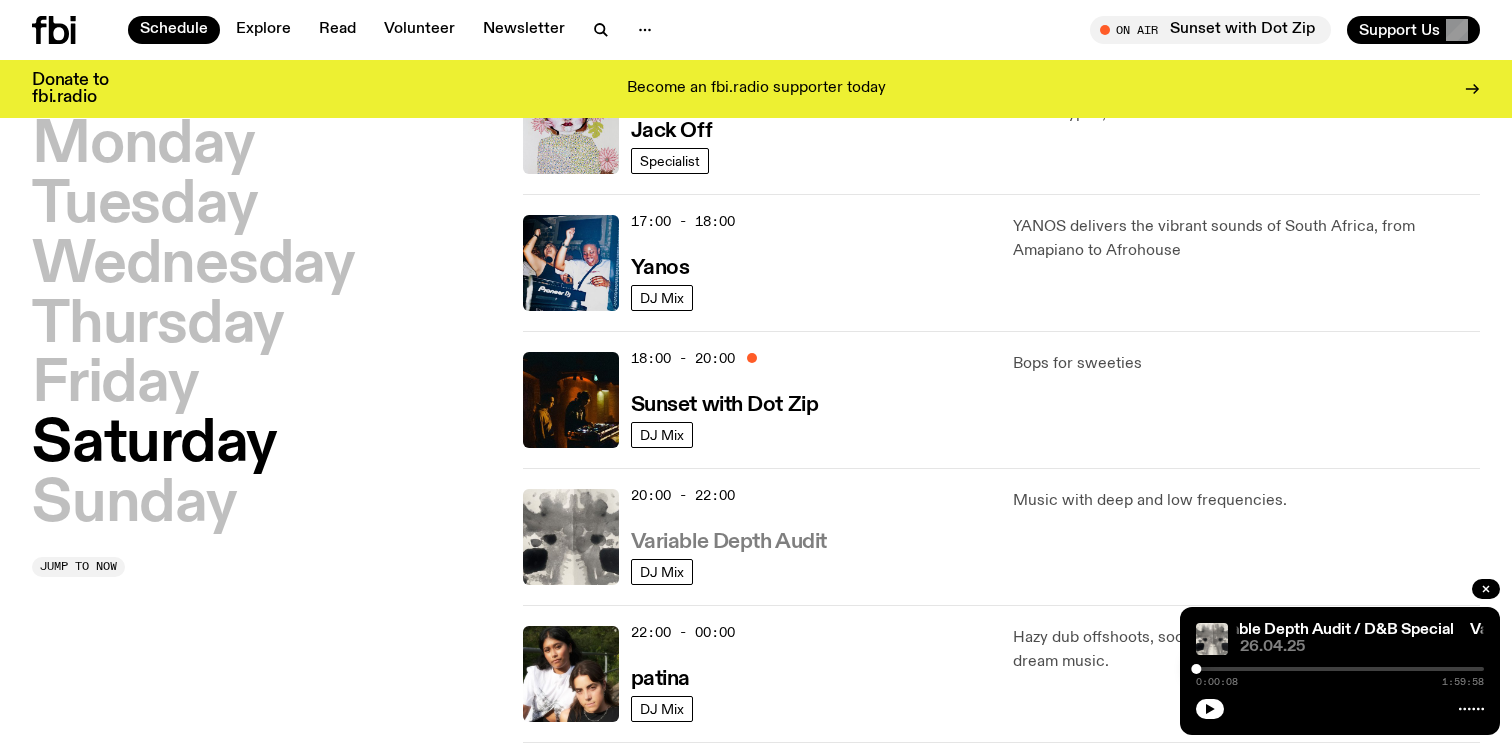 click on "Variable Depth Audit" at bounding box center (729, 542) 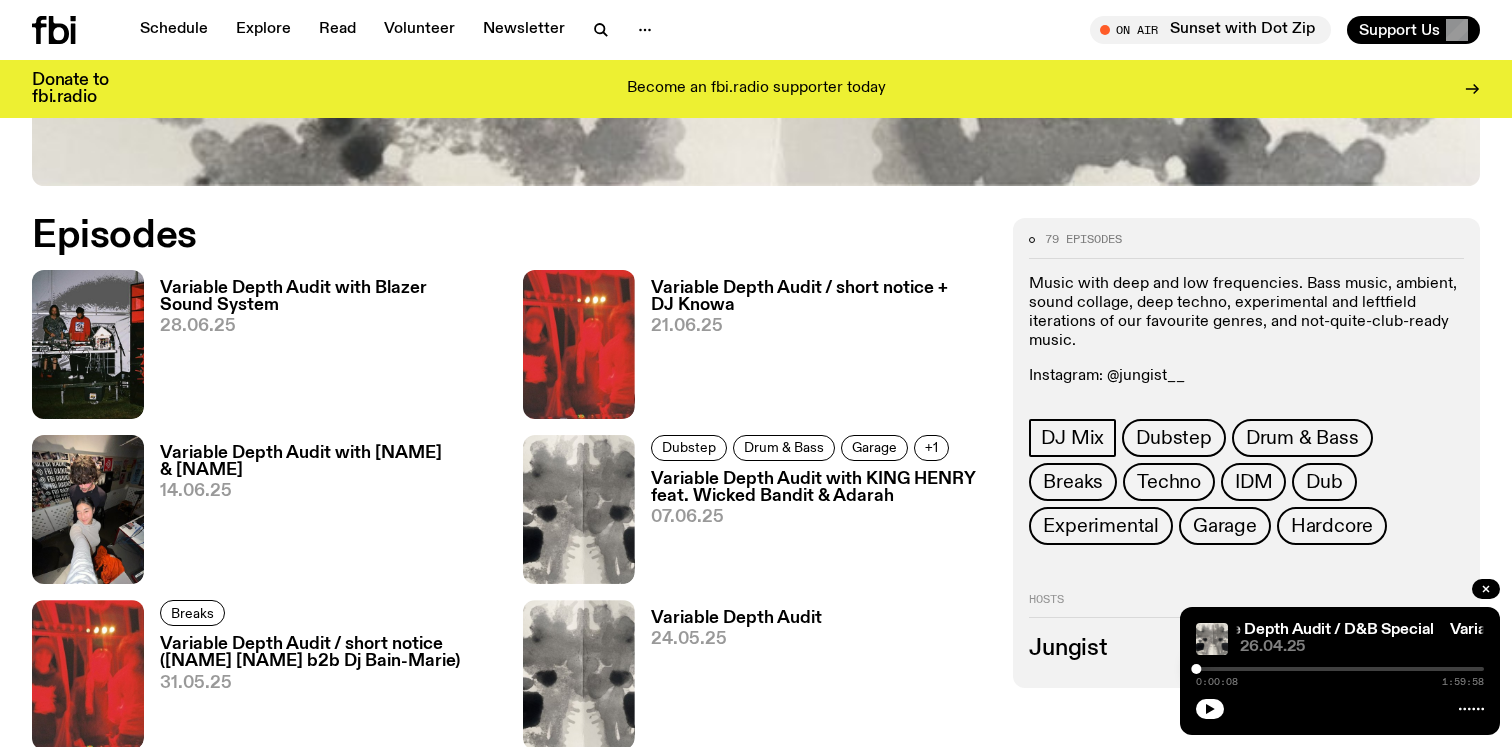scroll, scrollTop: 864, scrollLeft: 0, axis: vertical 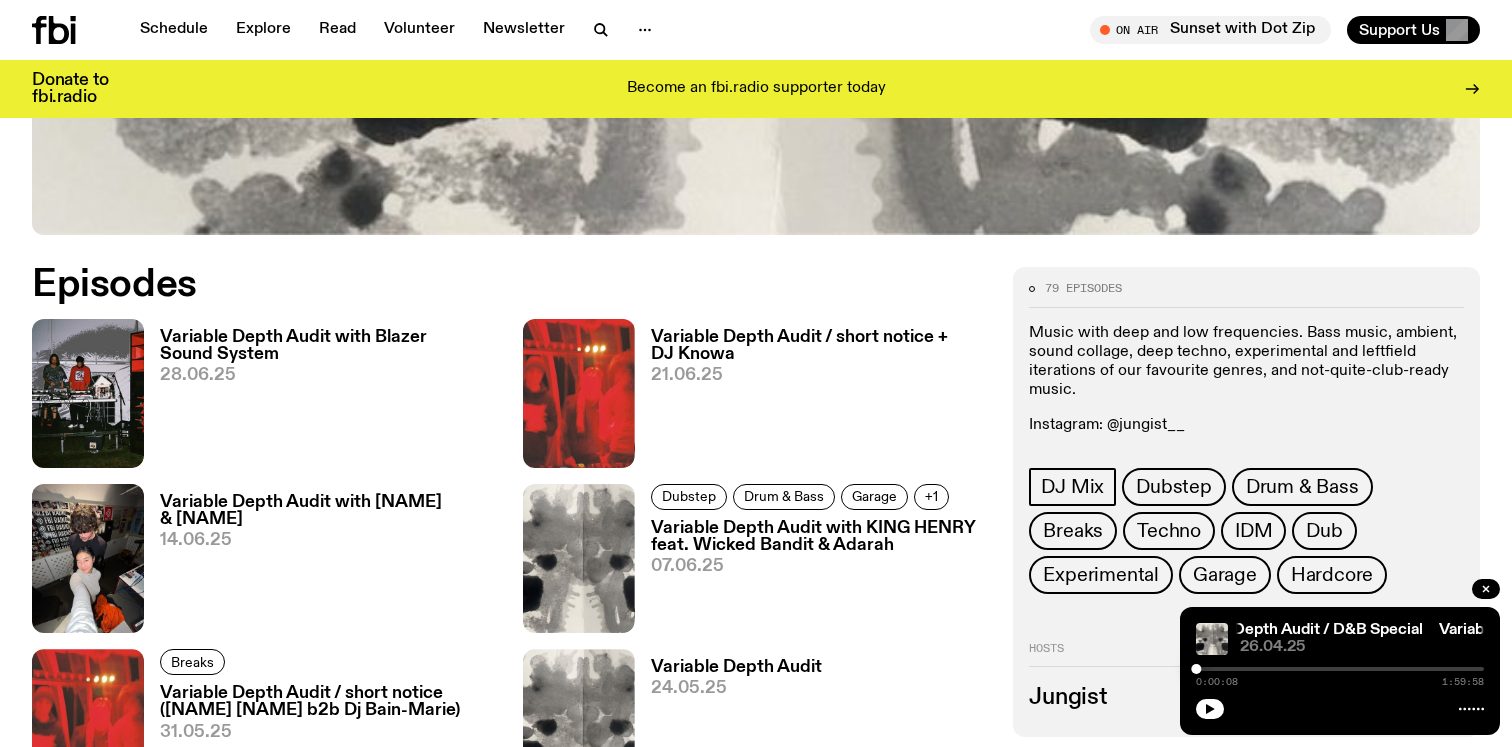 click on "Variable Depth Audit with Blazer Sound System" at bounding box center [329, 346] 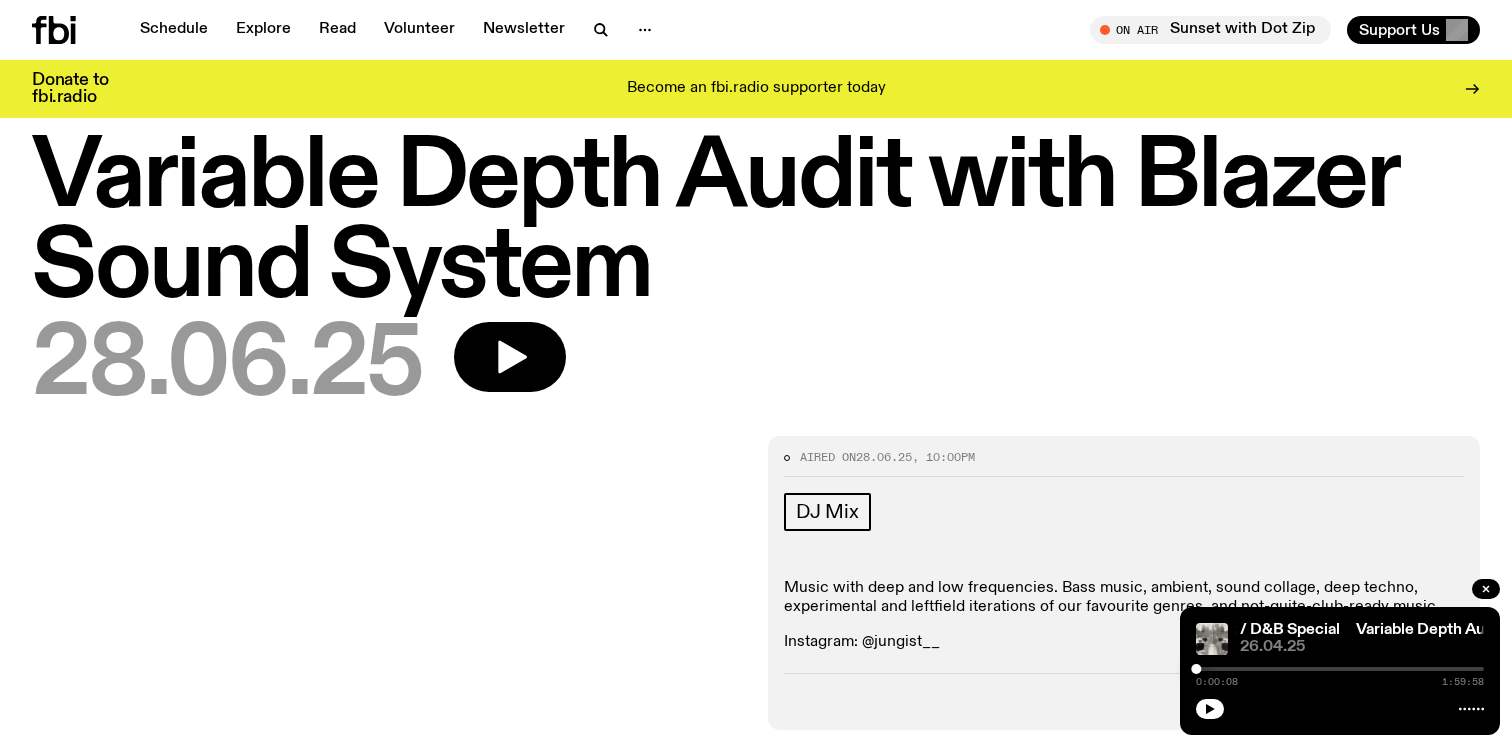 scroll, scrollTop: 28, scrollLeft: 0, axis: vertical 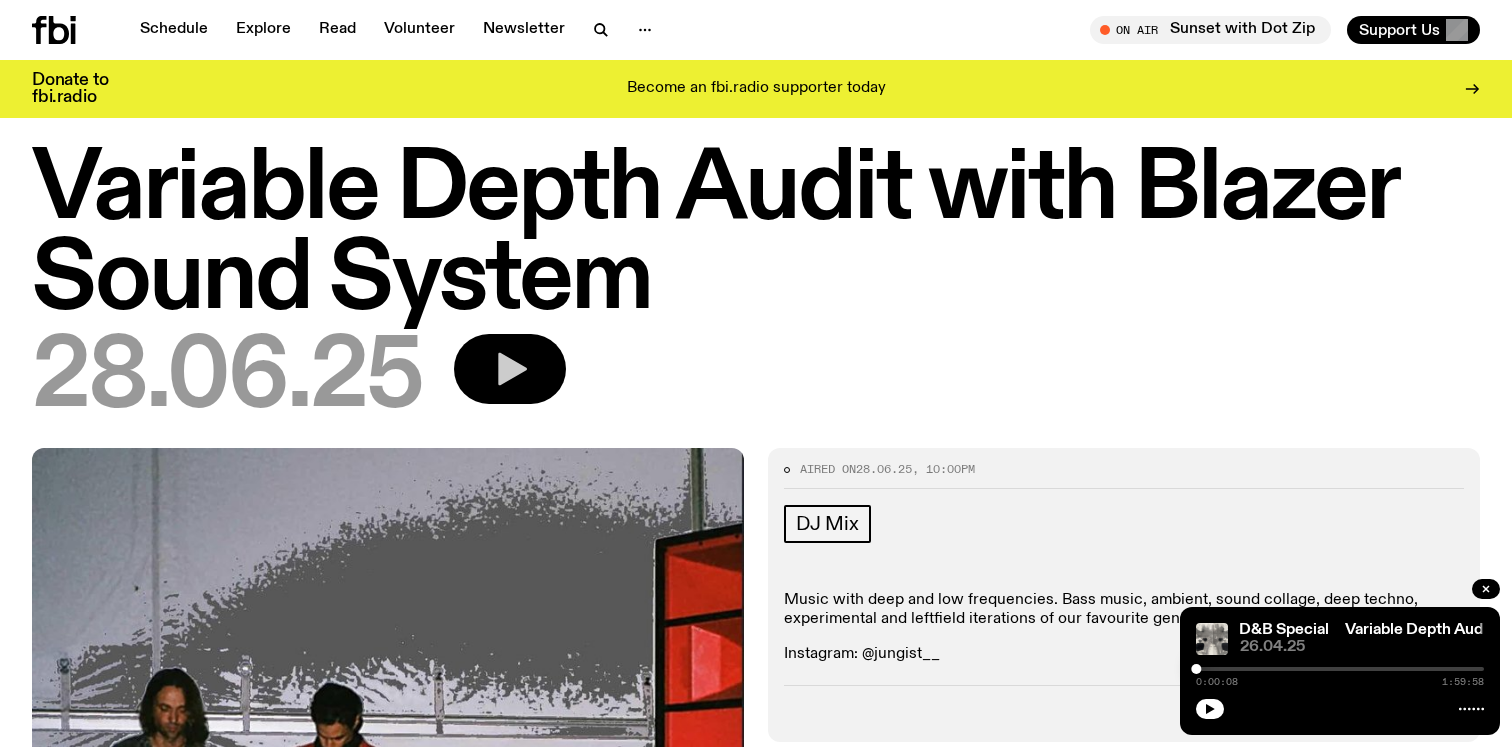 click 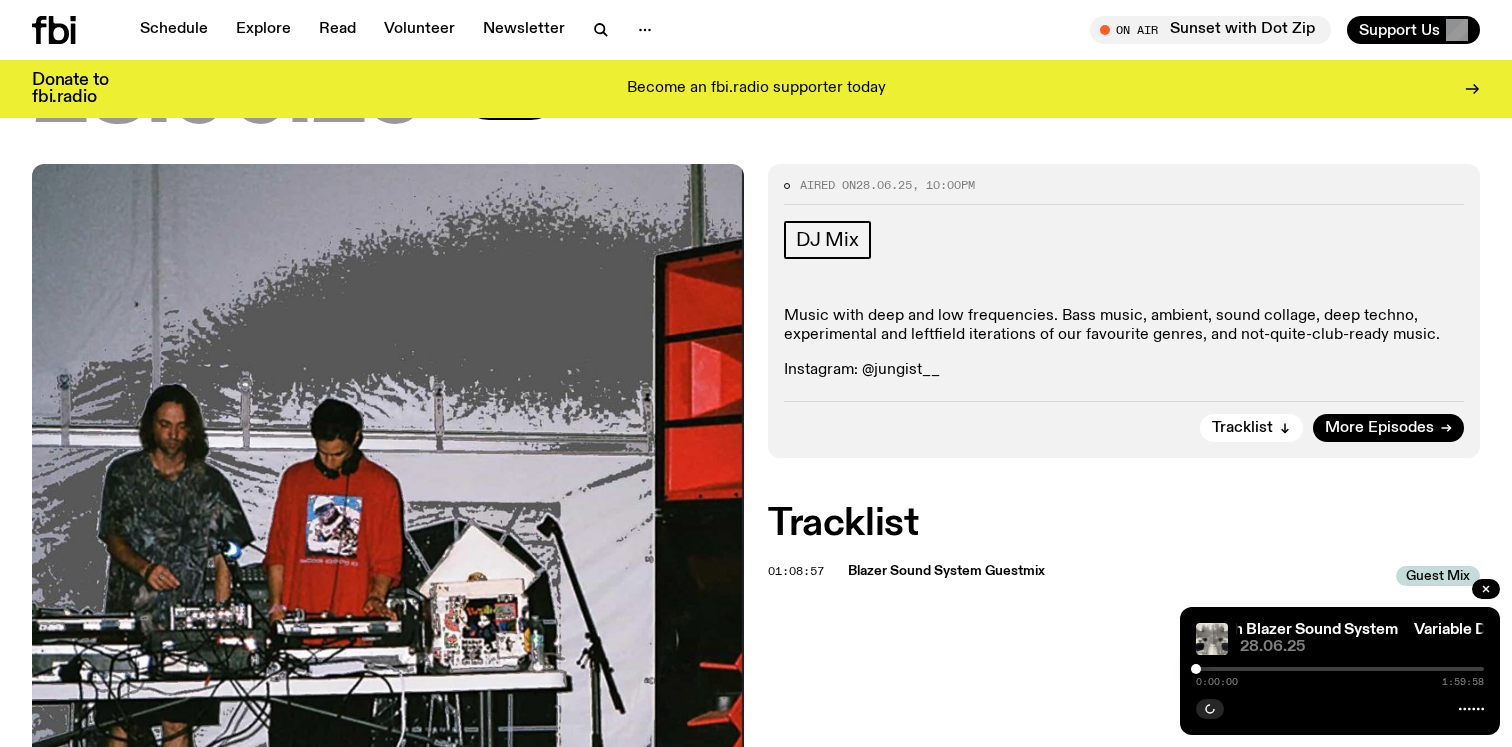 scroll, scrollTop: 314, scrollLeft: 0, axis: vertical 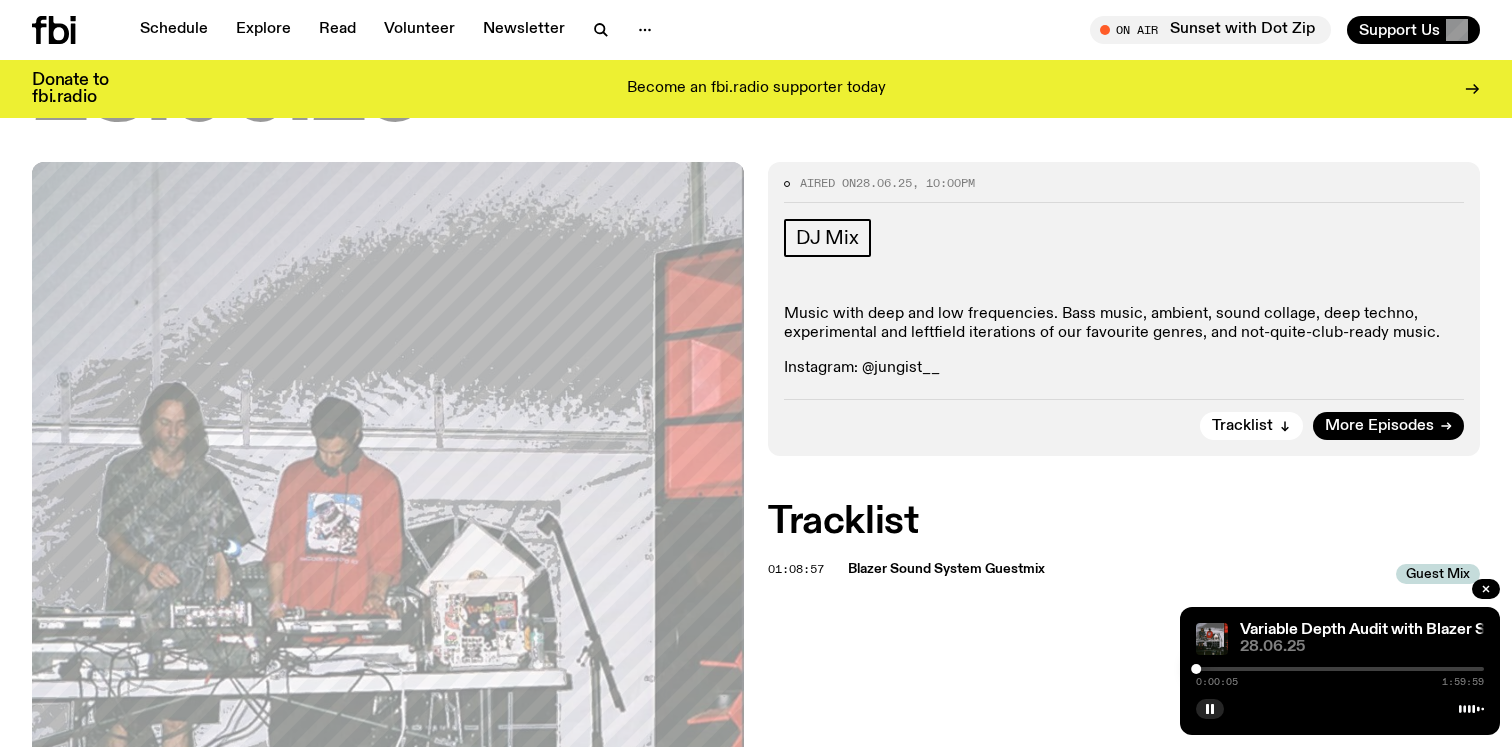 click at bounding box center [1340, 669] 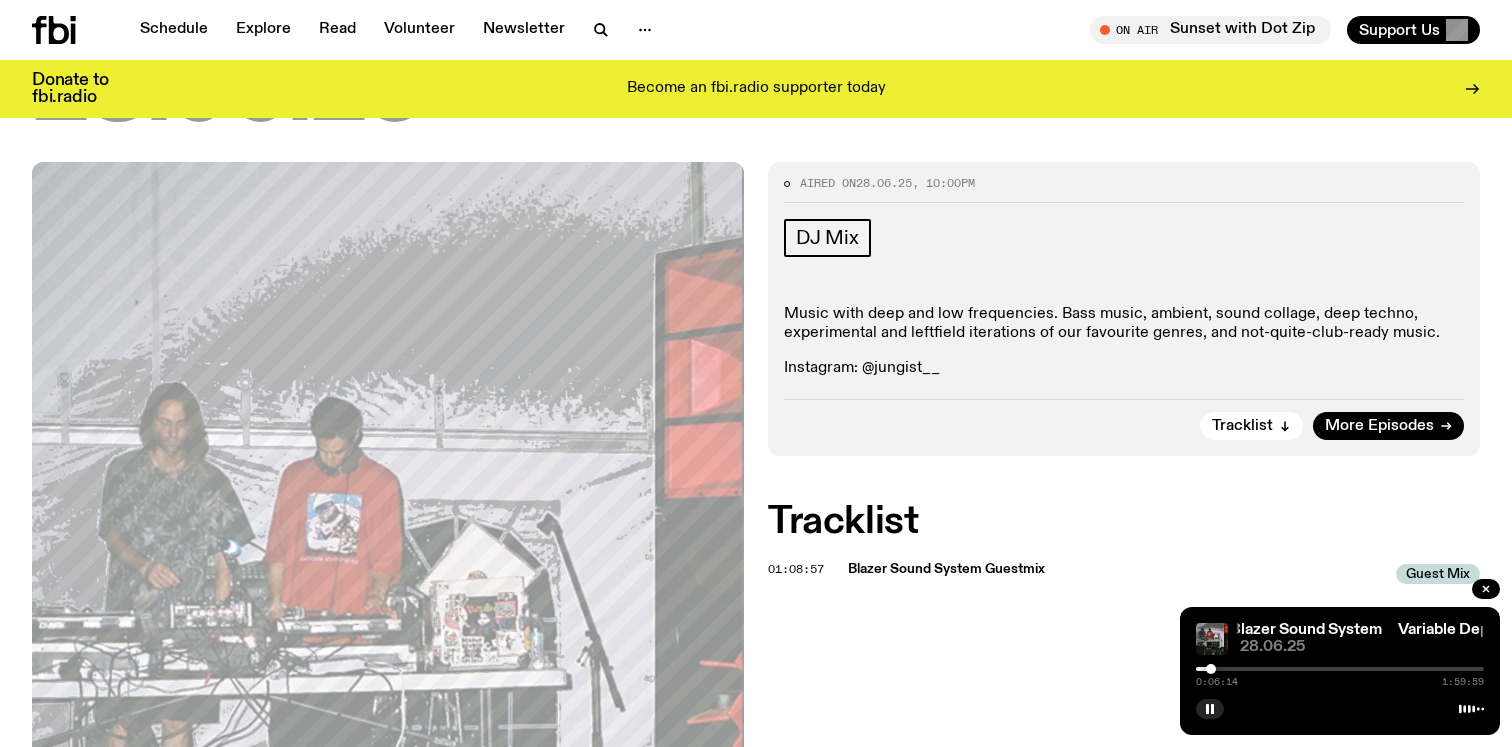 click at bounding box center [1211, 669] 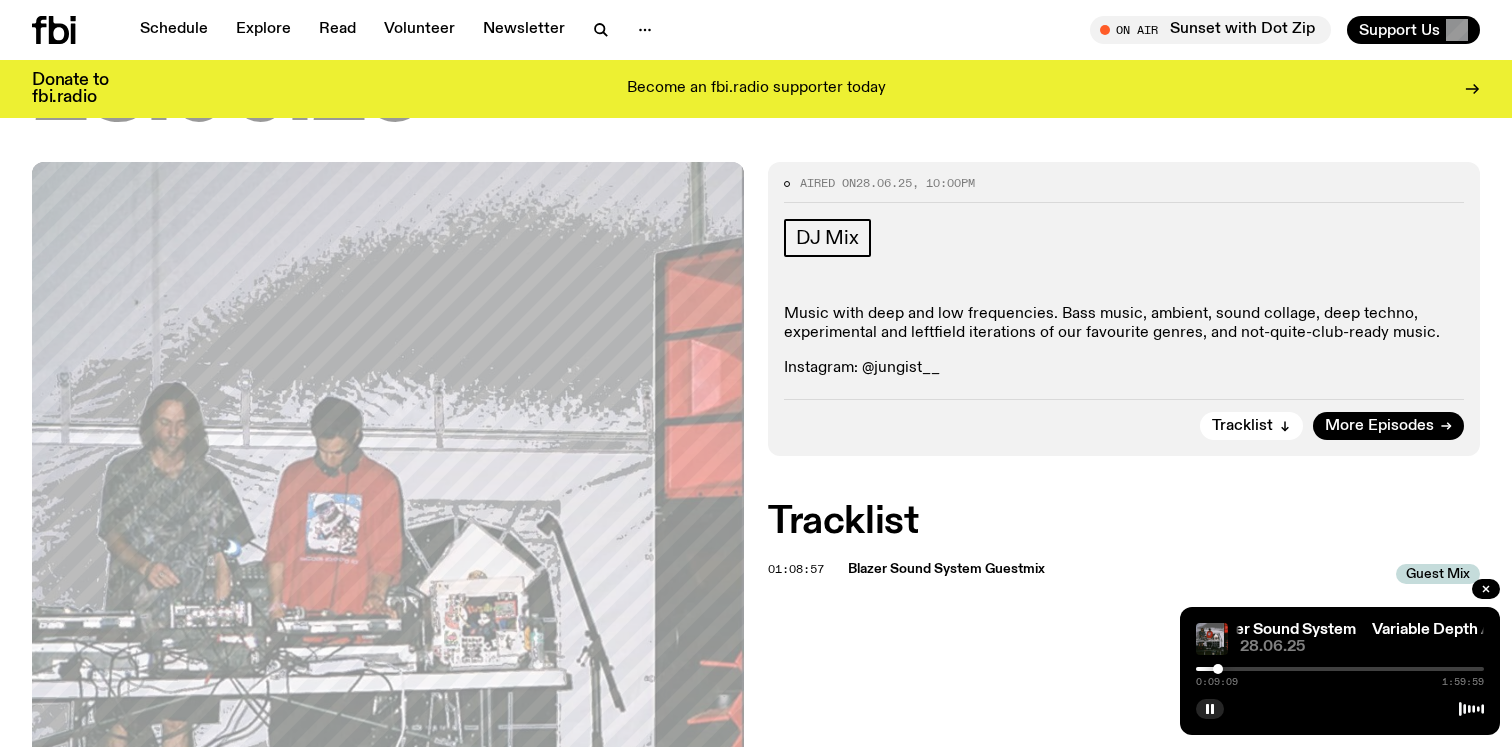 click at bounding box center (1218, 669) 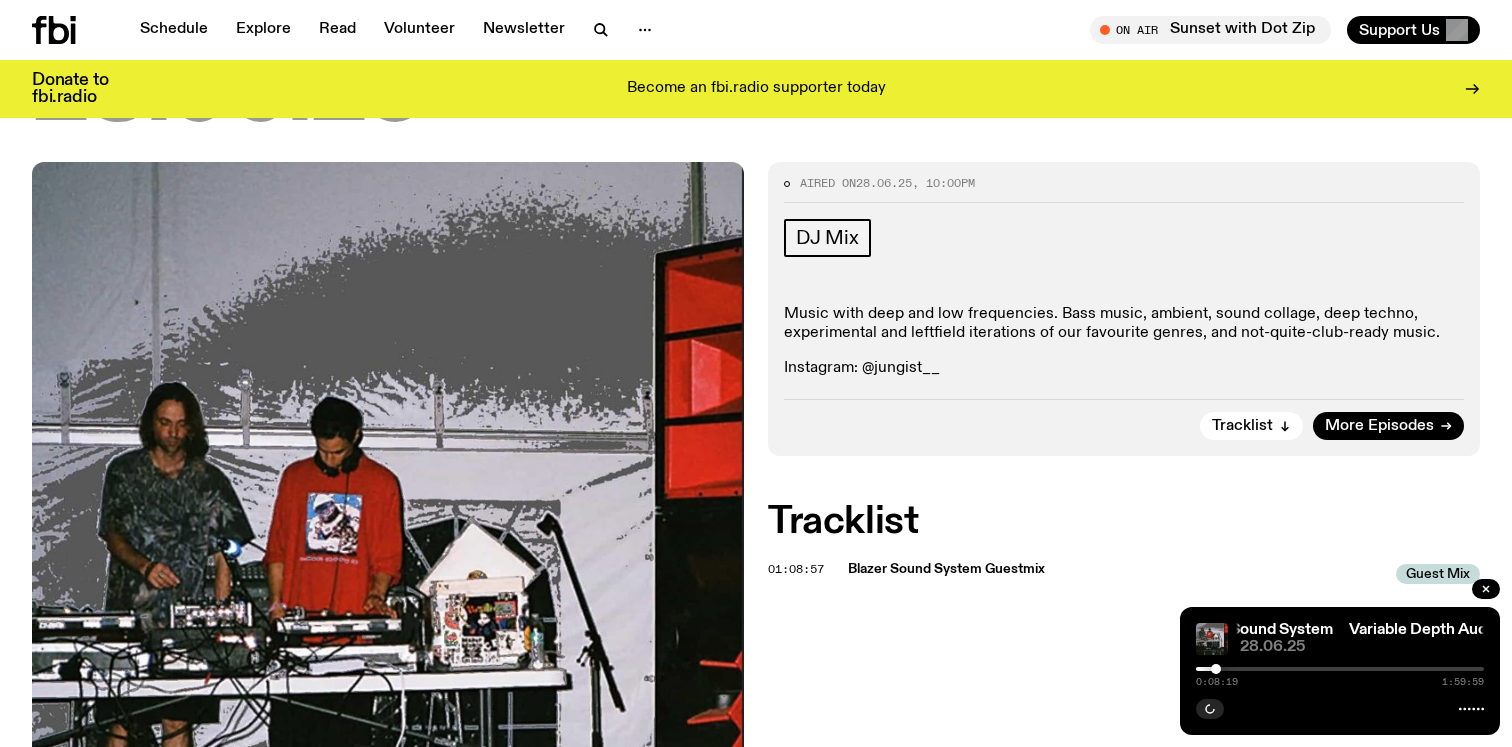 click at bounding box center [1216, 669] 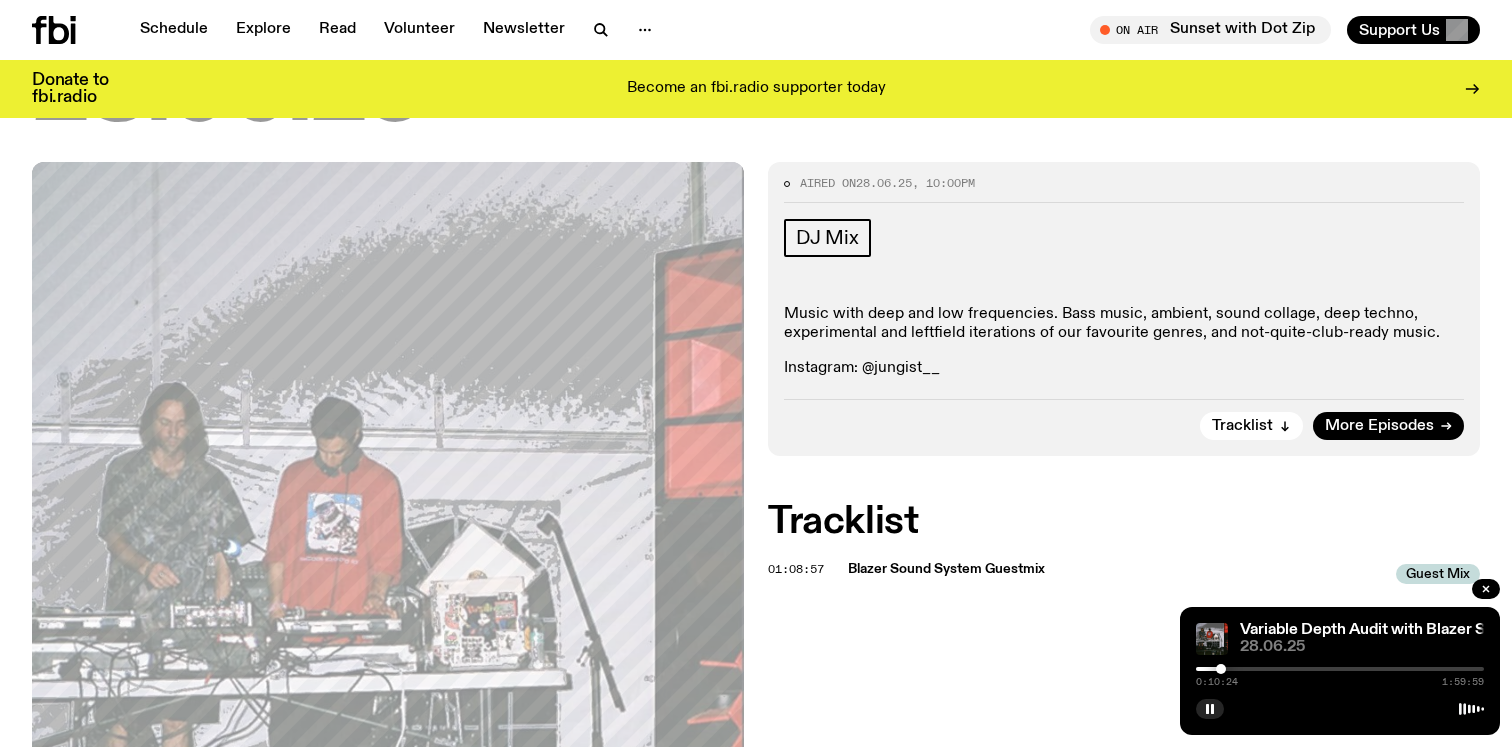 click at bounding box center (1221, 669) 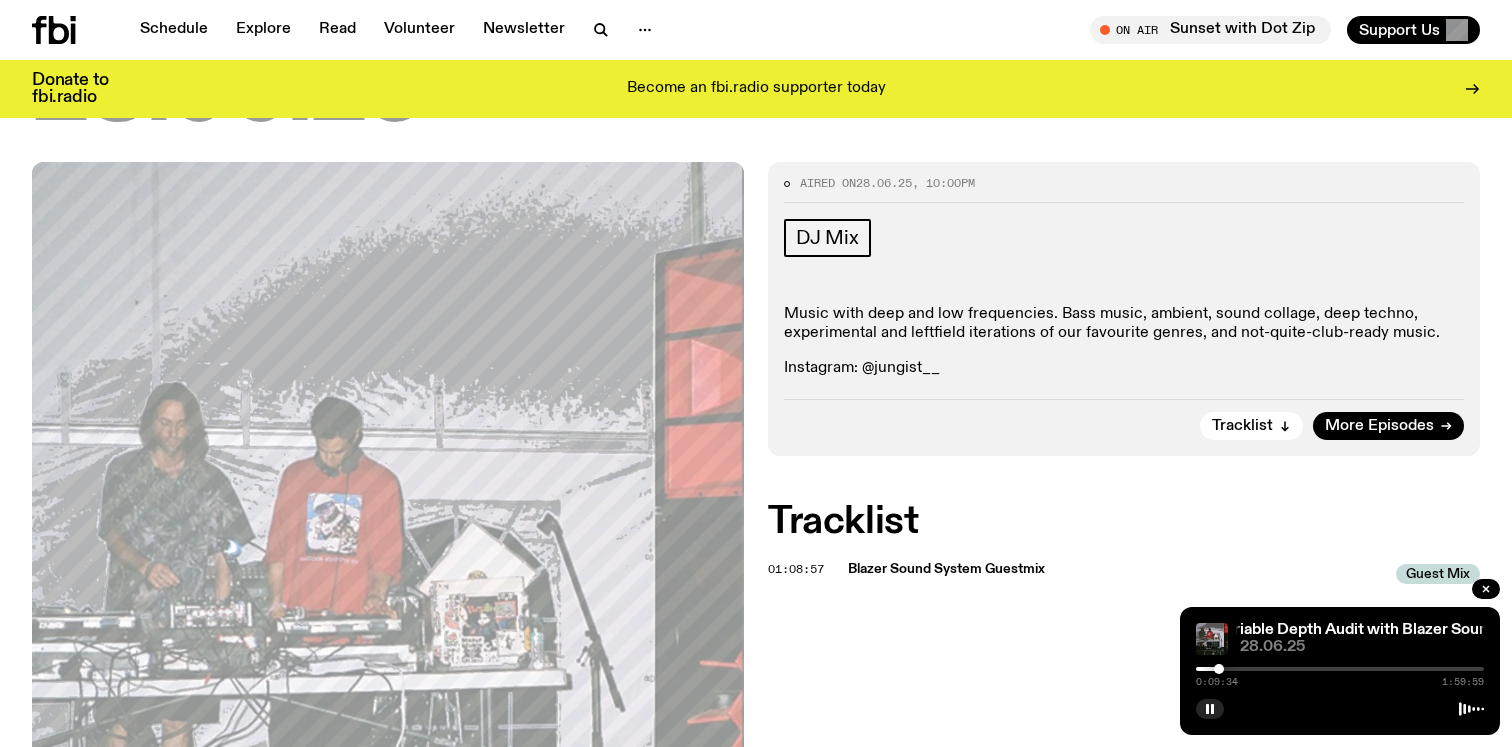 click at bounding box center (1219, 669) 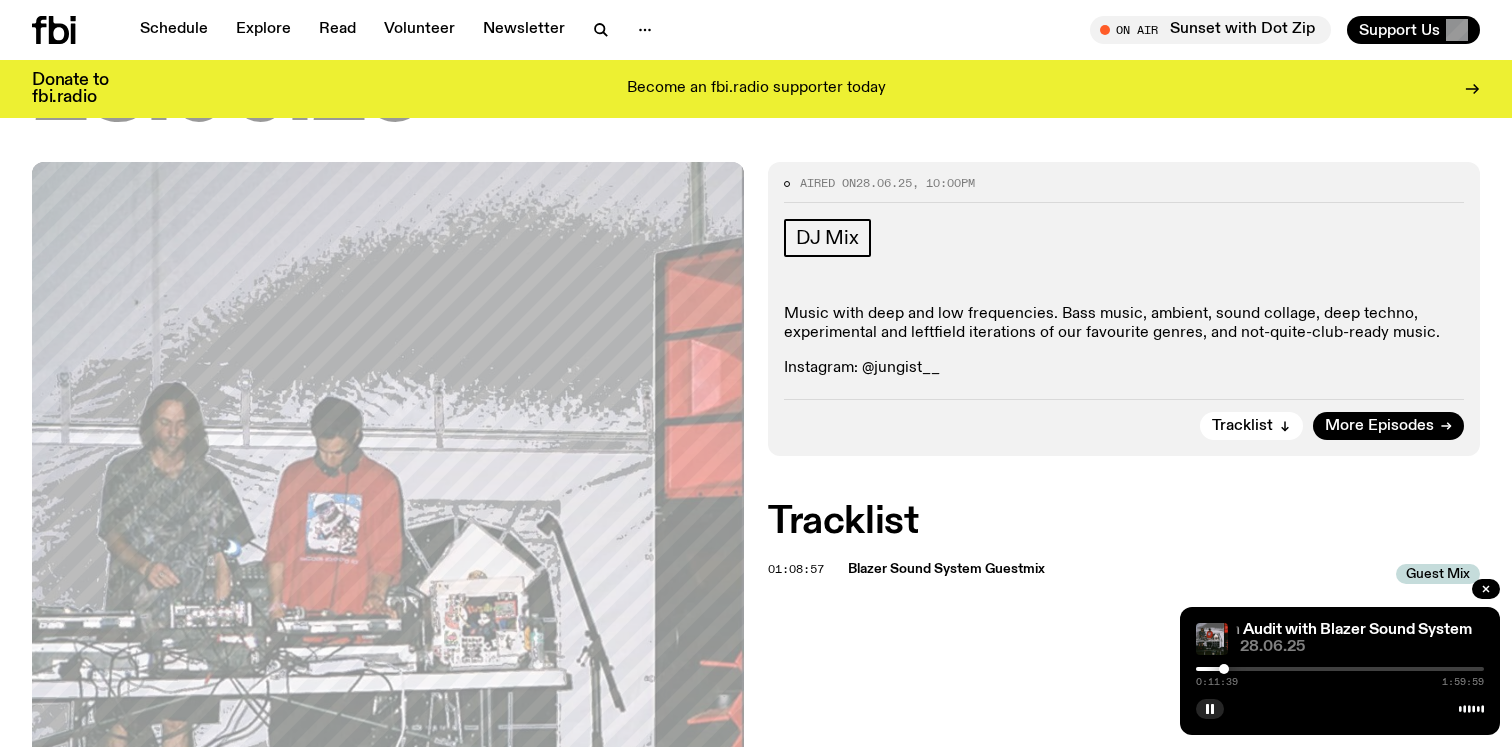 click at bounding box center (1224, 669) 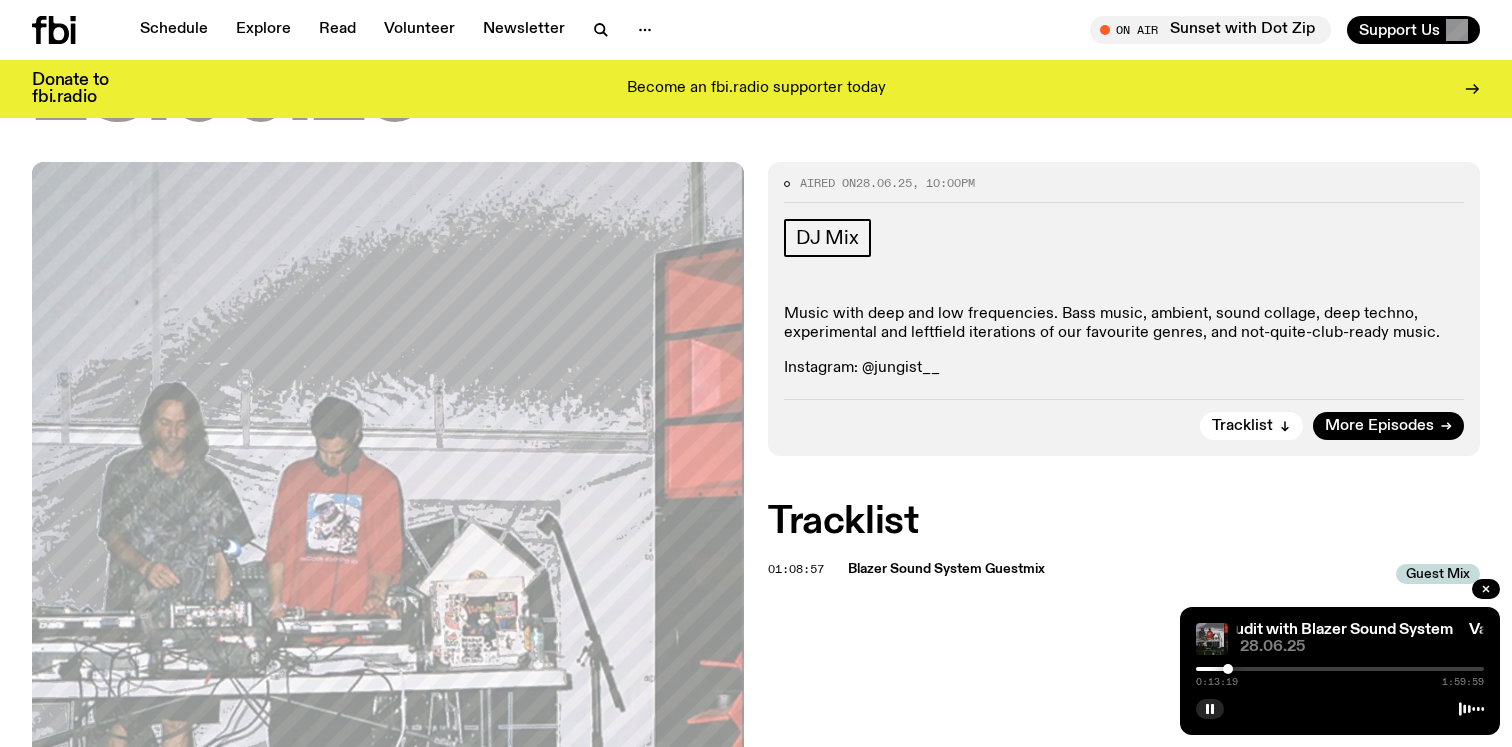 click at bounding box center [1228, 669] 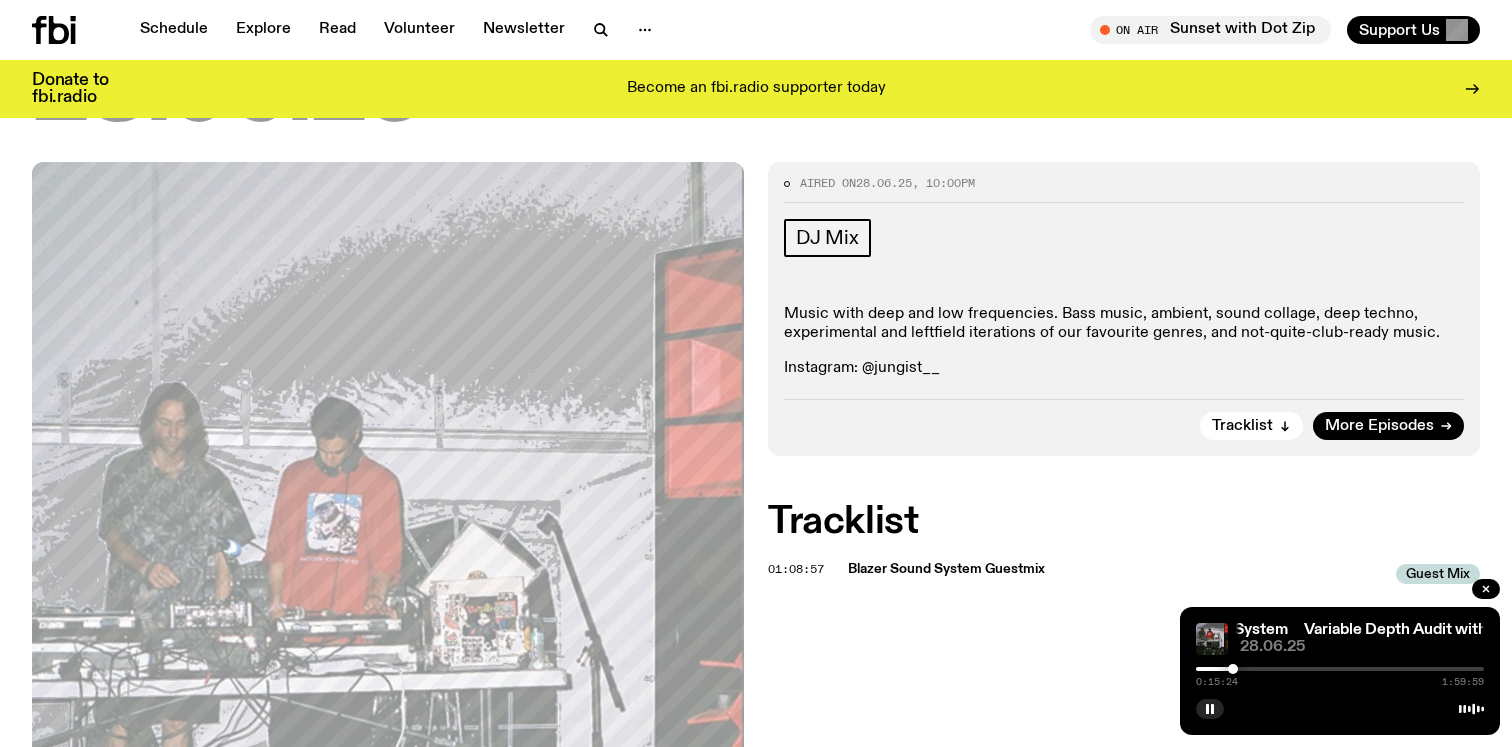 click at bounding box center [1233, 669] 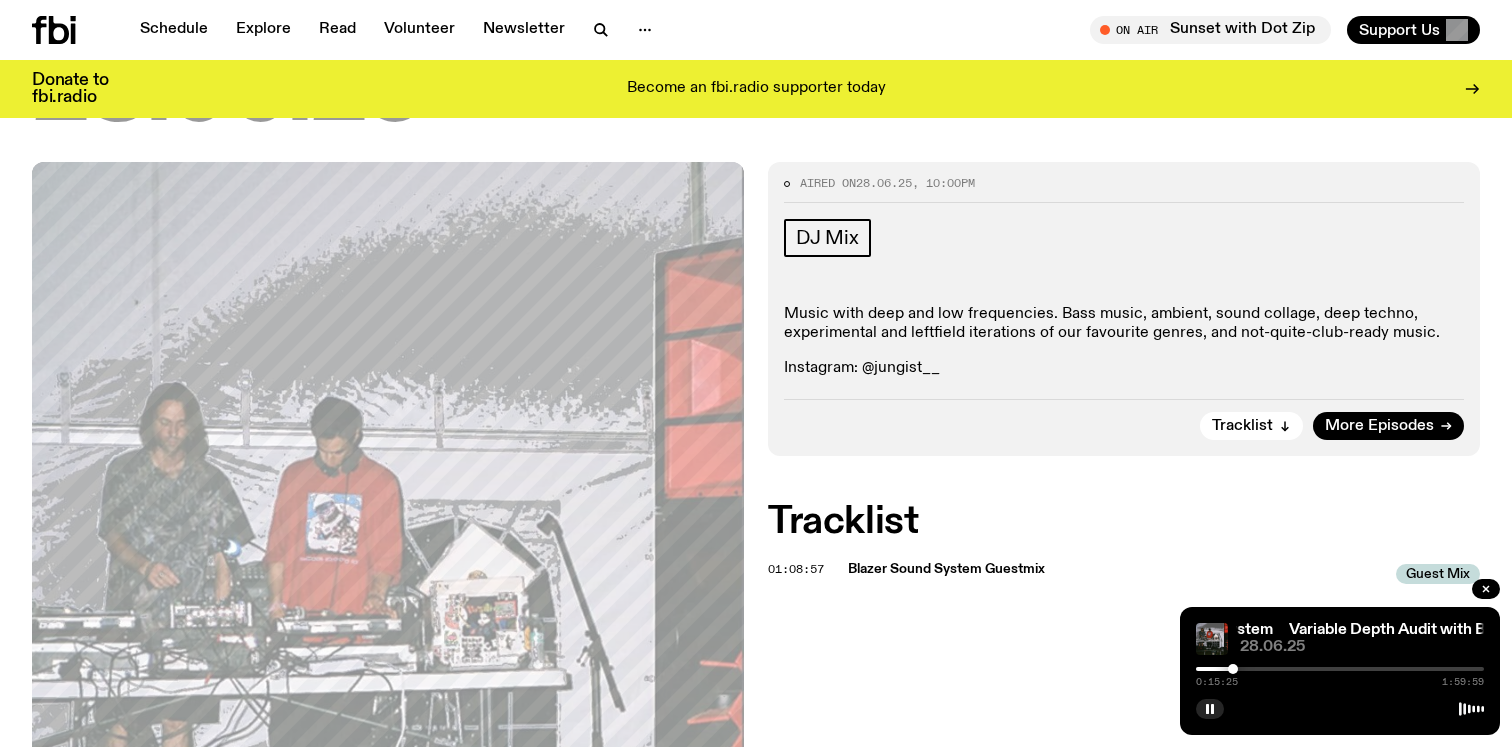 click at bounding box center [1340, 669] 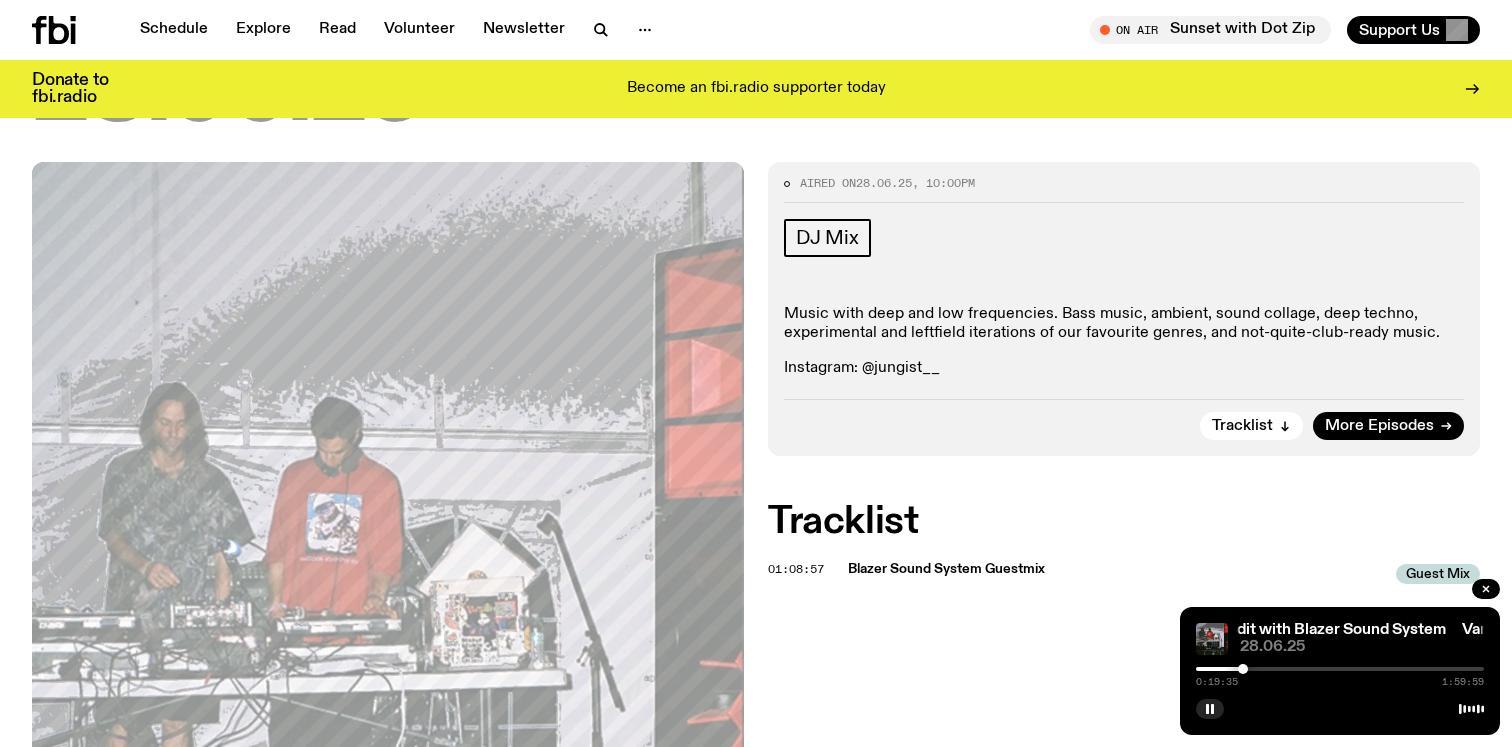 click at bounding box center (1340, 669) 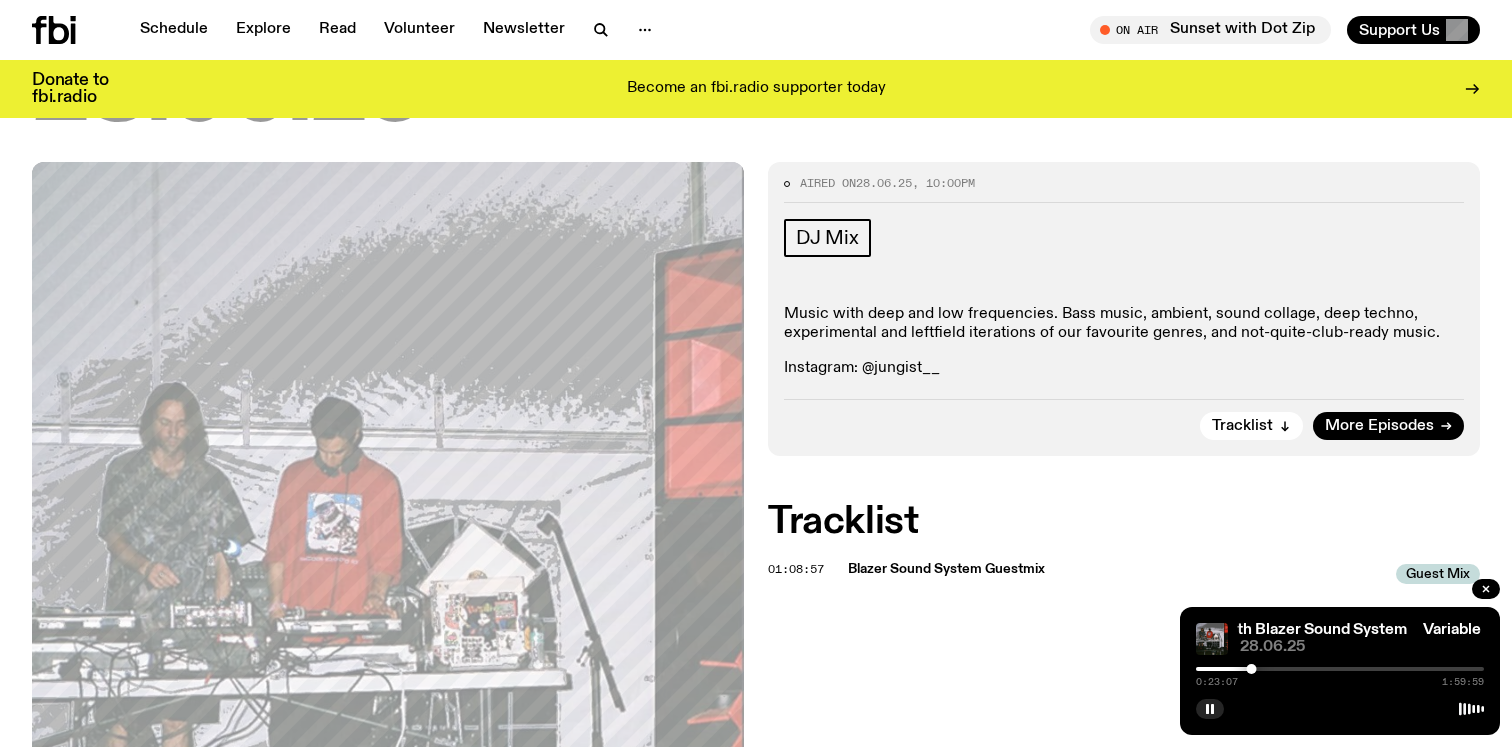 click at bounding box center [1340, 669] 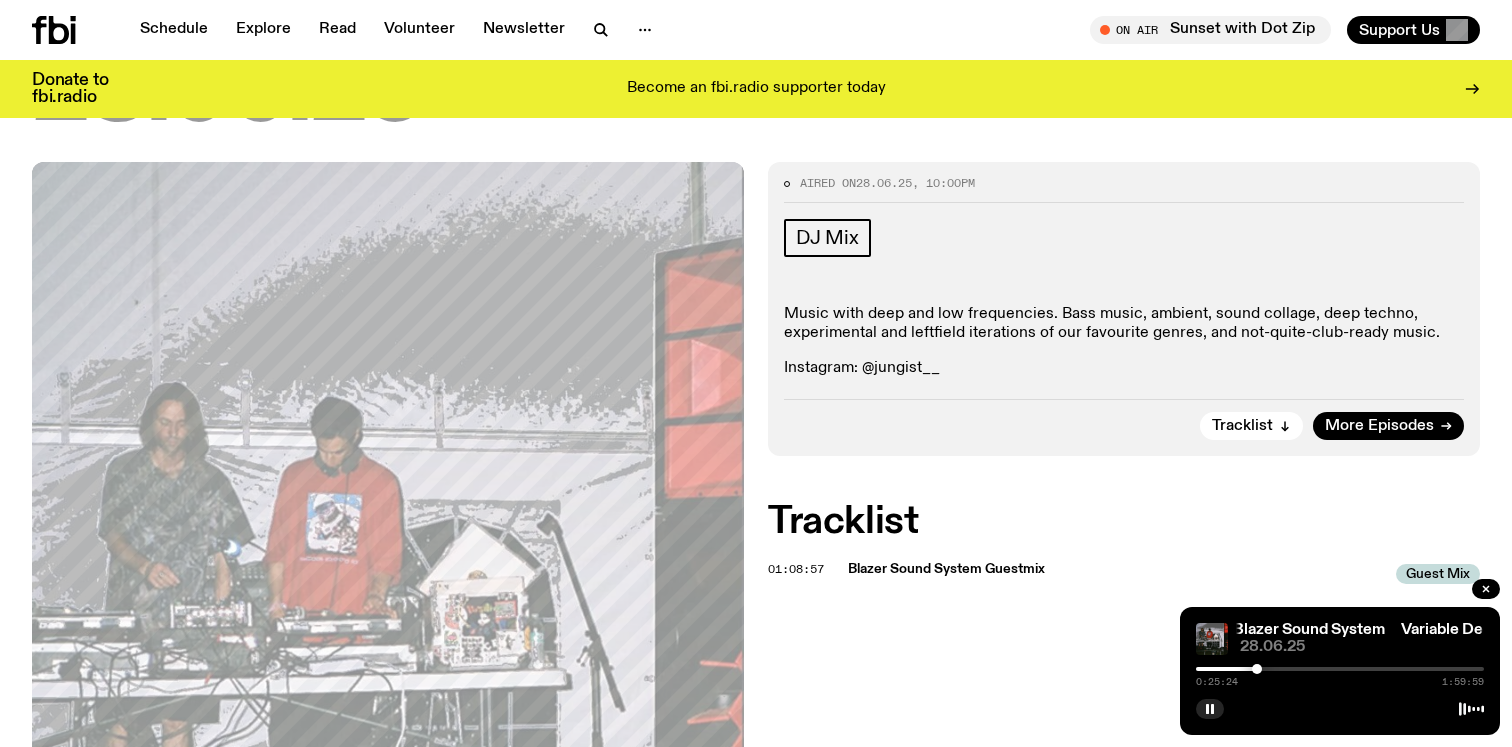 click at bounding box center (1257, 669) 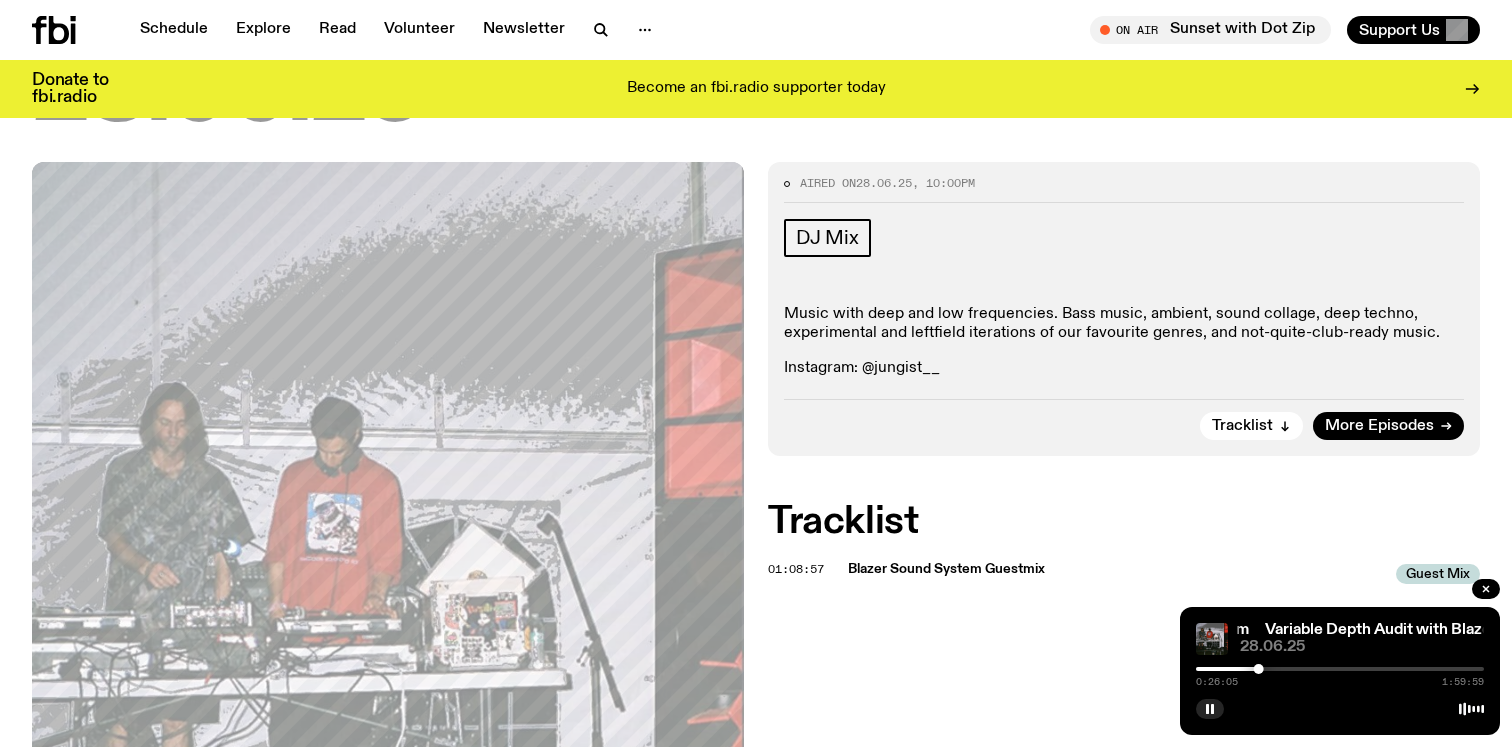 click at bounding box center (1340, 669) 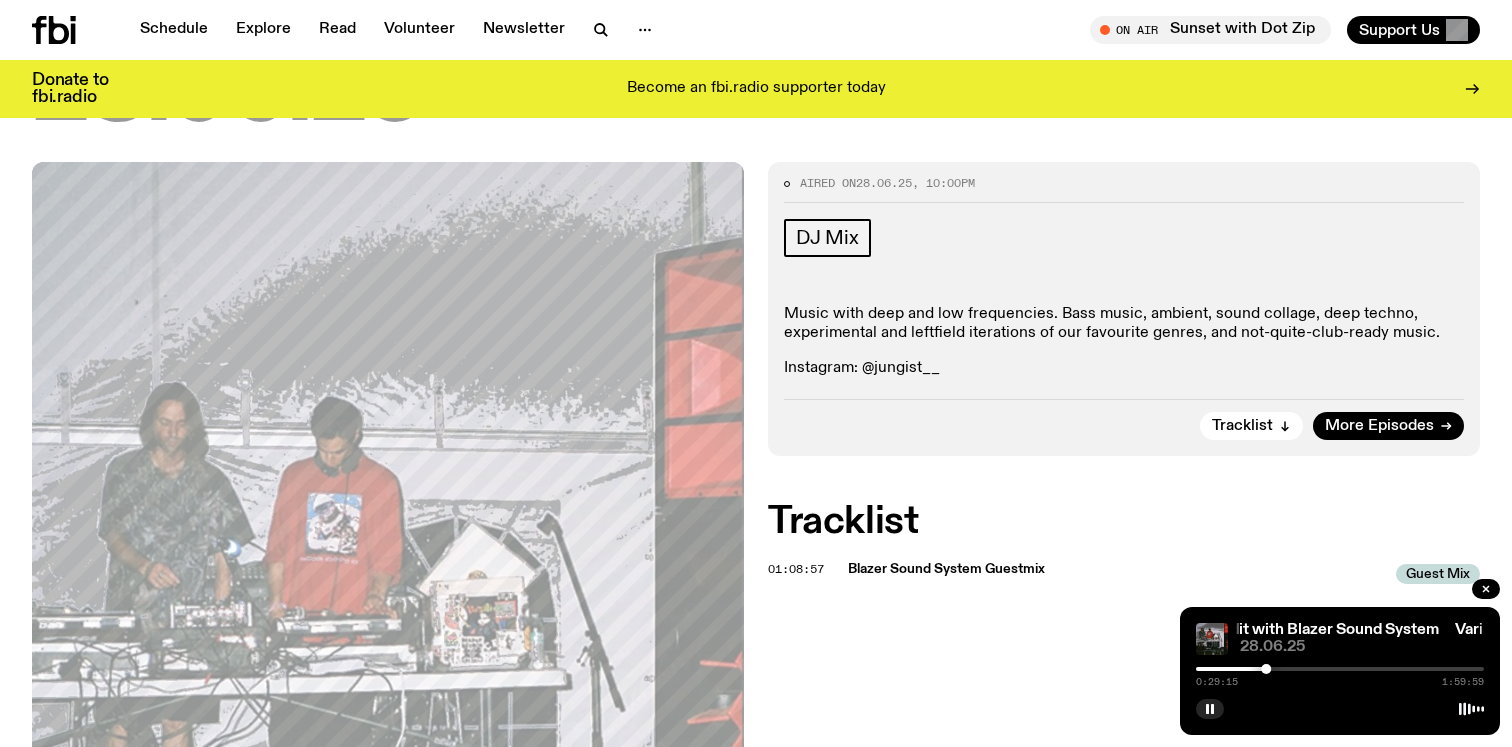 click at bounding box center (1340, 669) 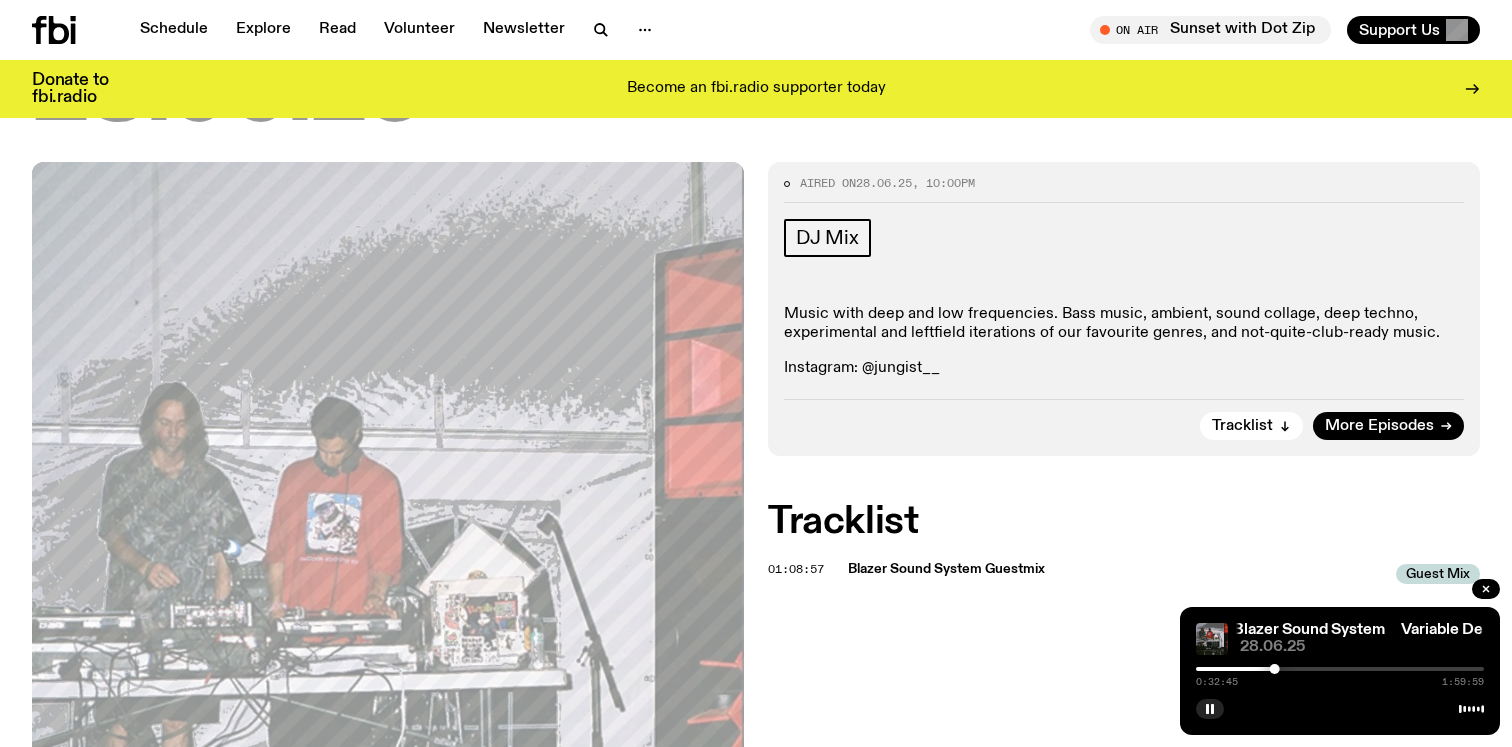 click at bounding box center (1340, 669) 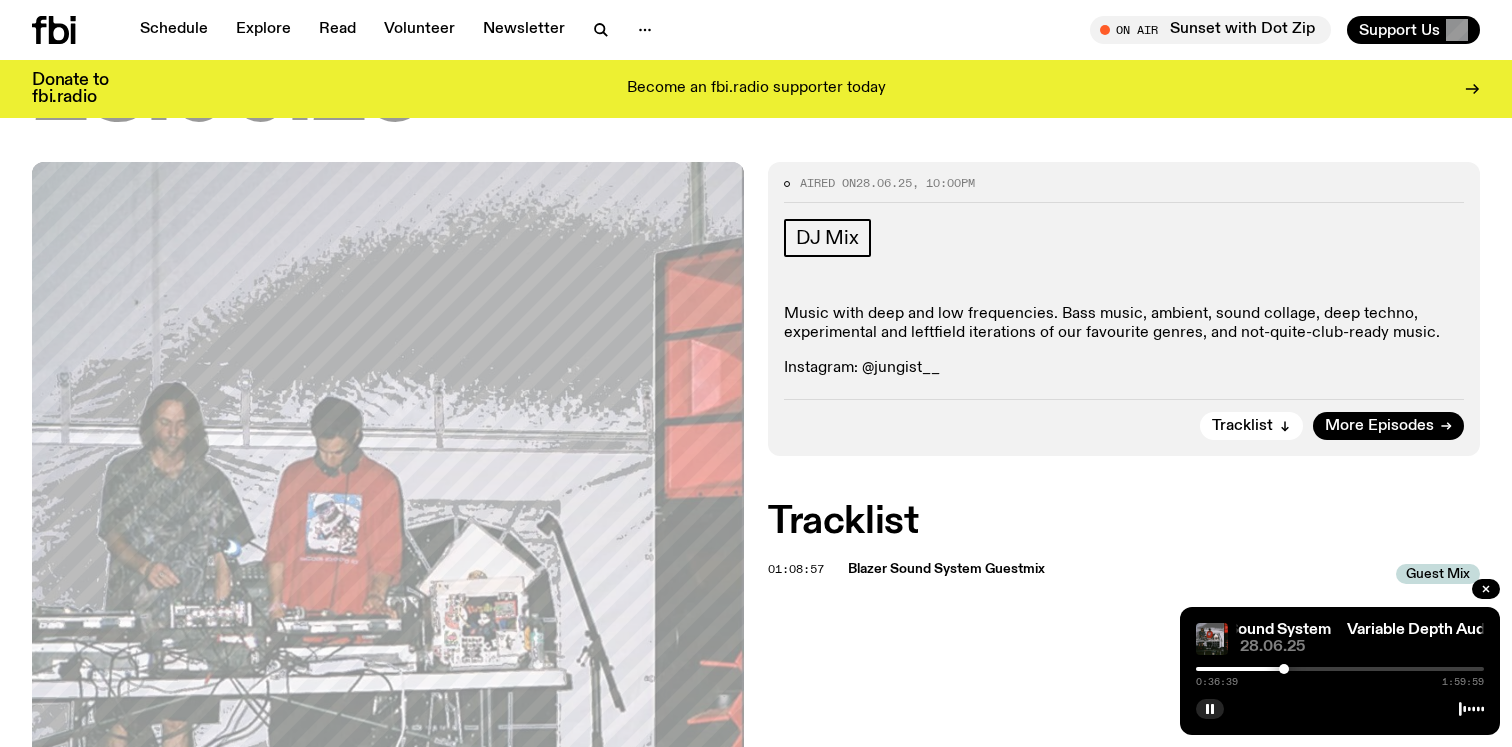 click at bounding box center (1284, 669) 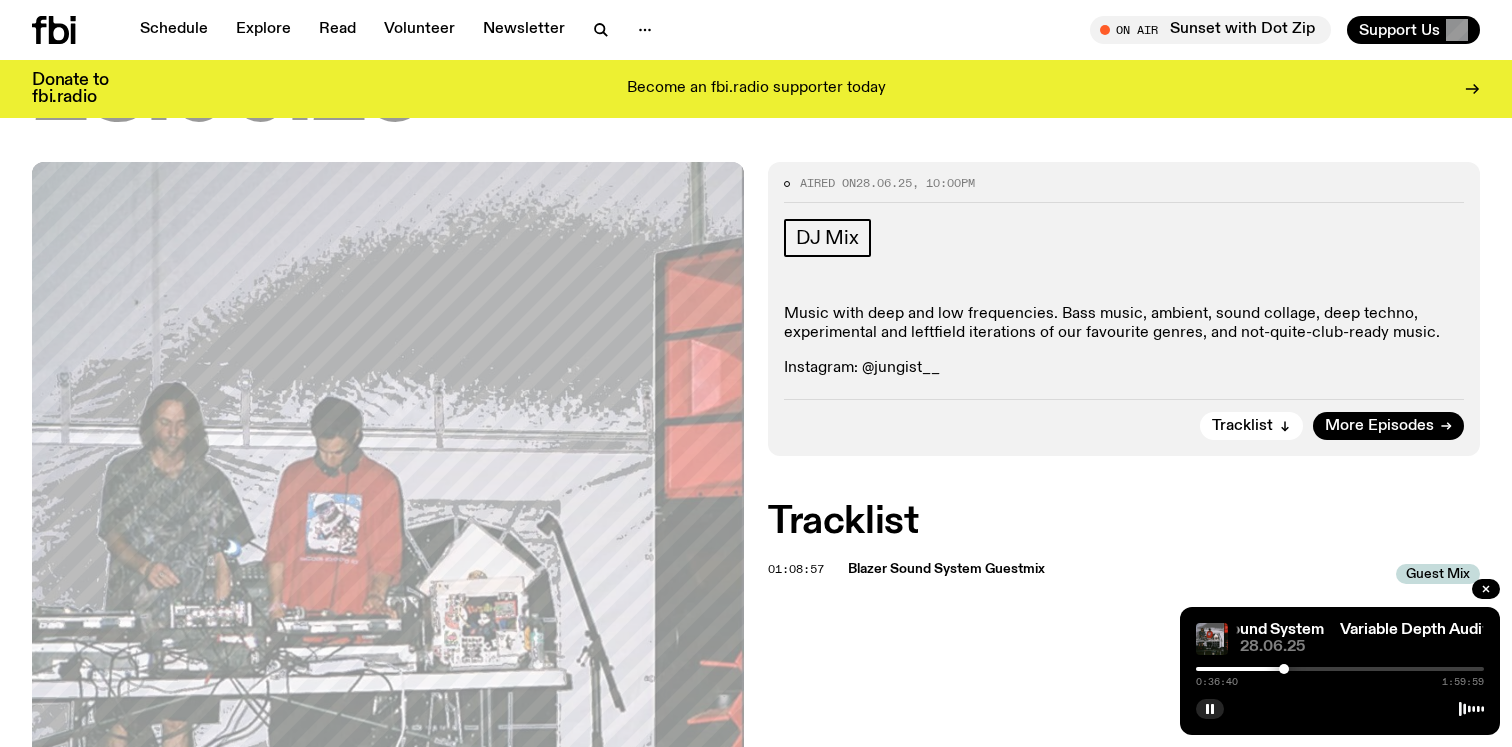 click at bounding box center [1340, 669] 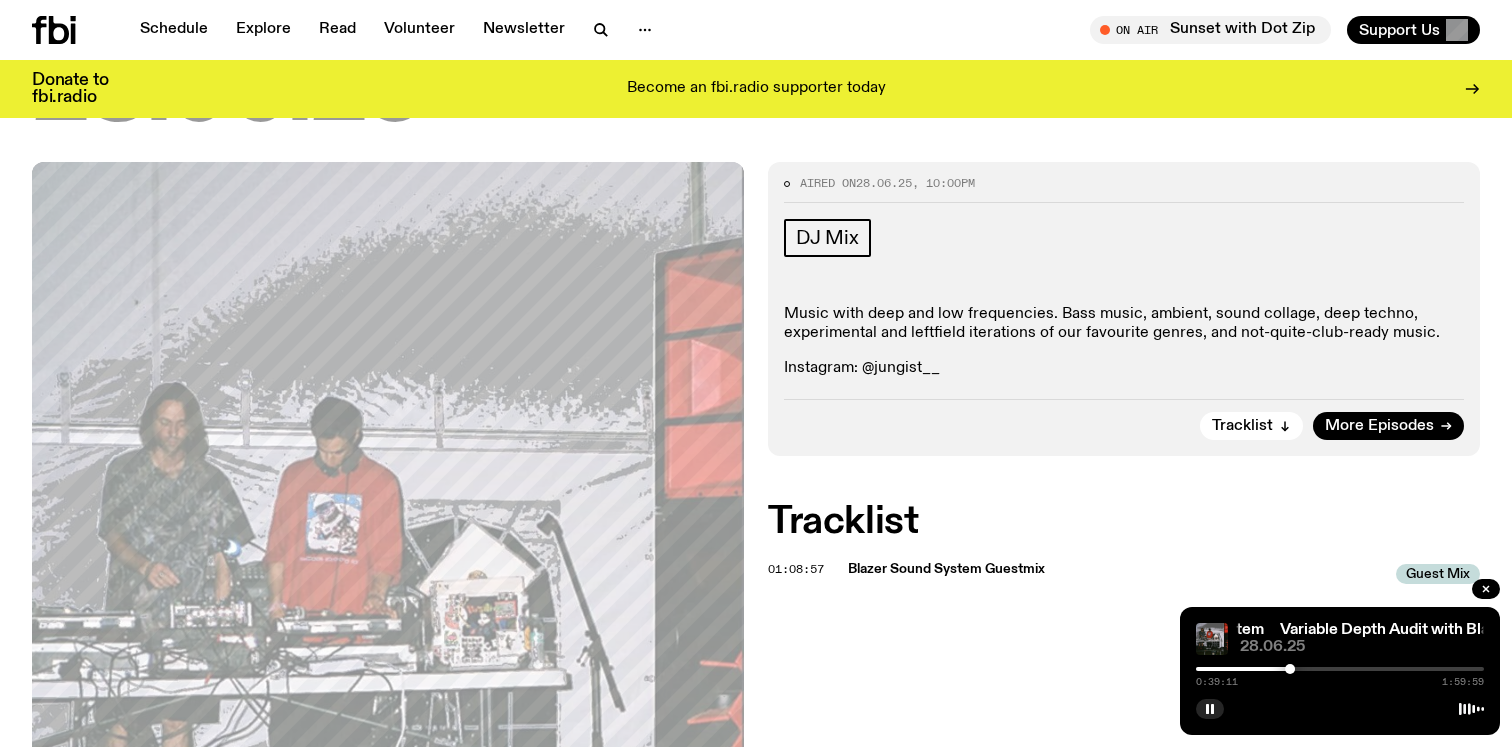 click at bounding box center (1340, 669) 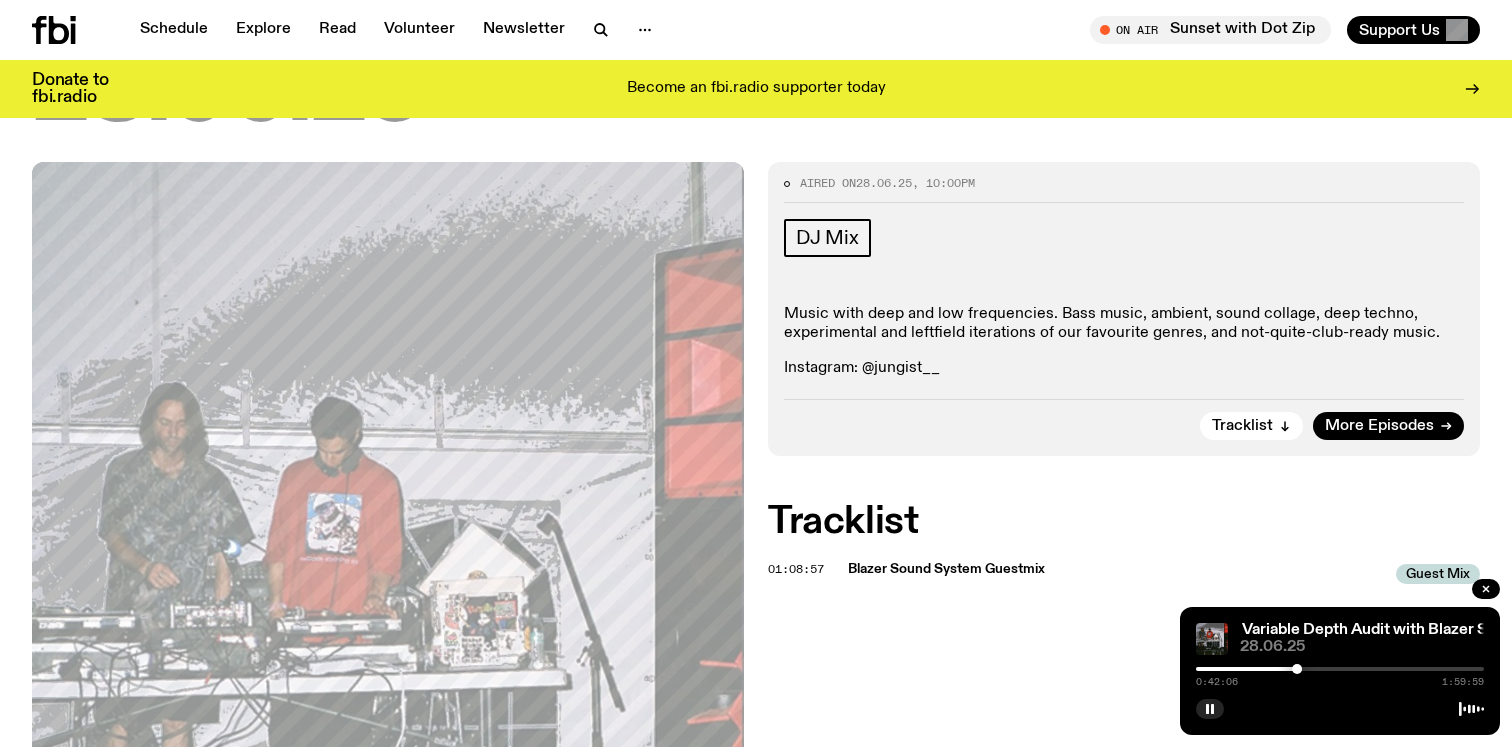 click at bounding box center [1297, 669] 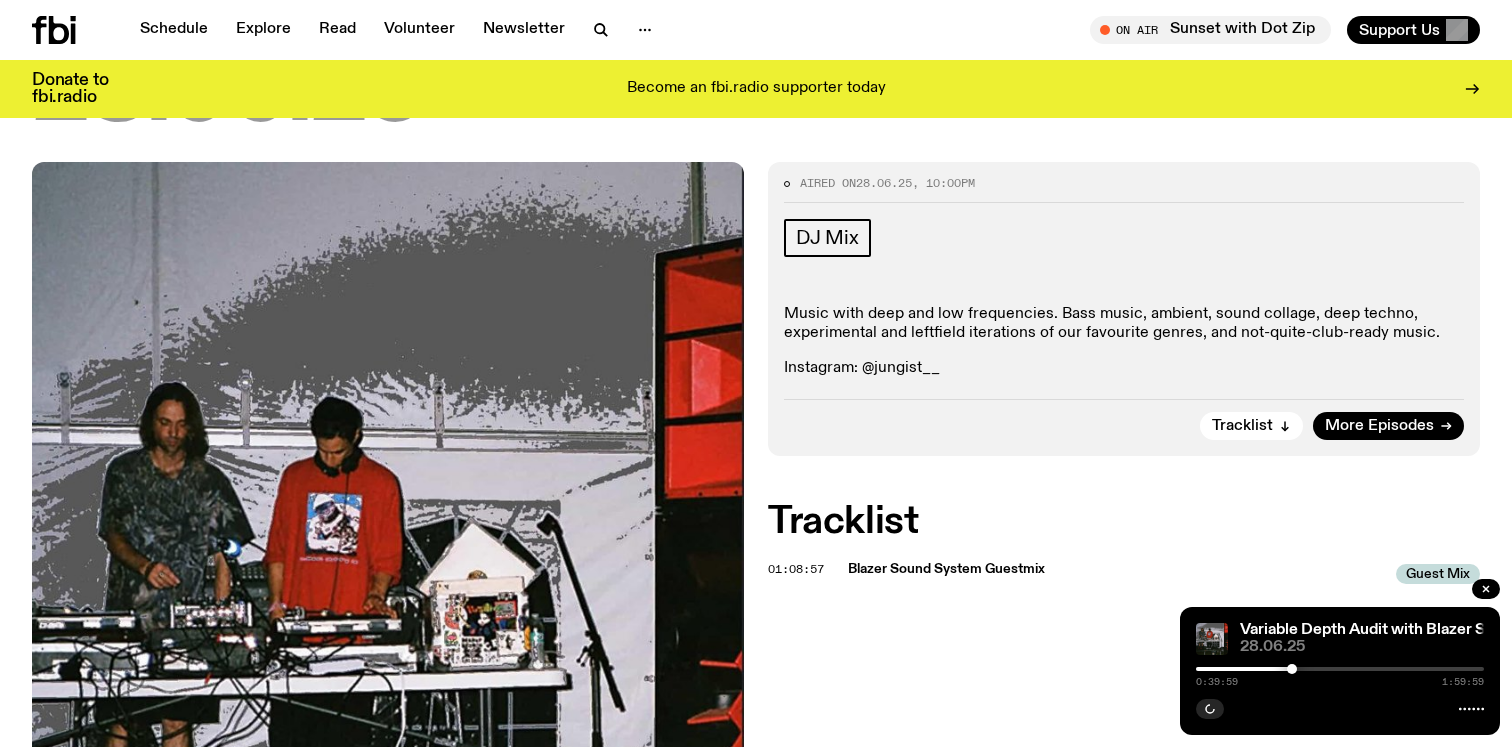 click at bounding box center [1292, 669] 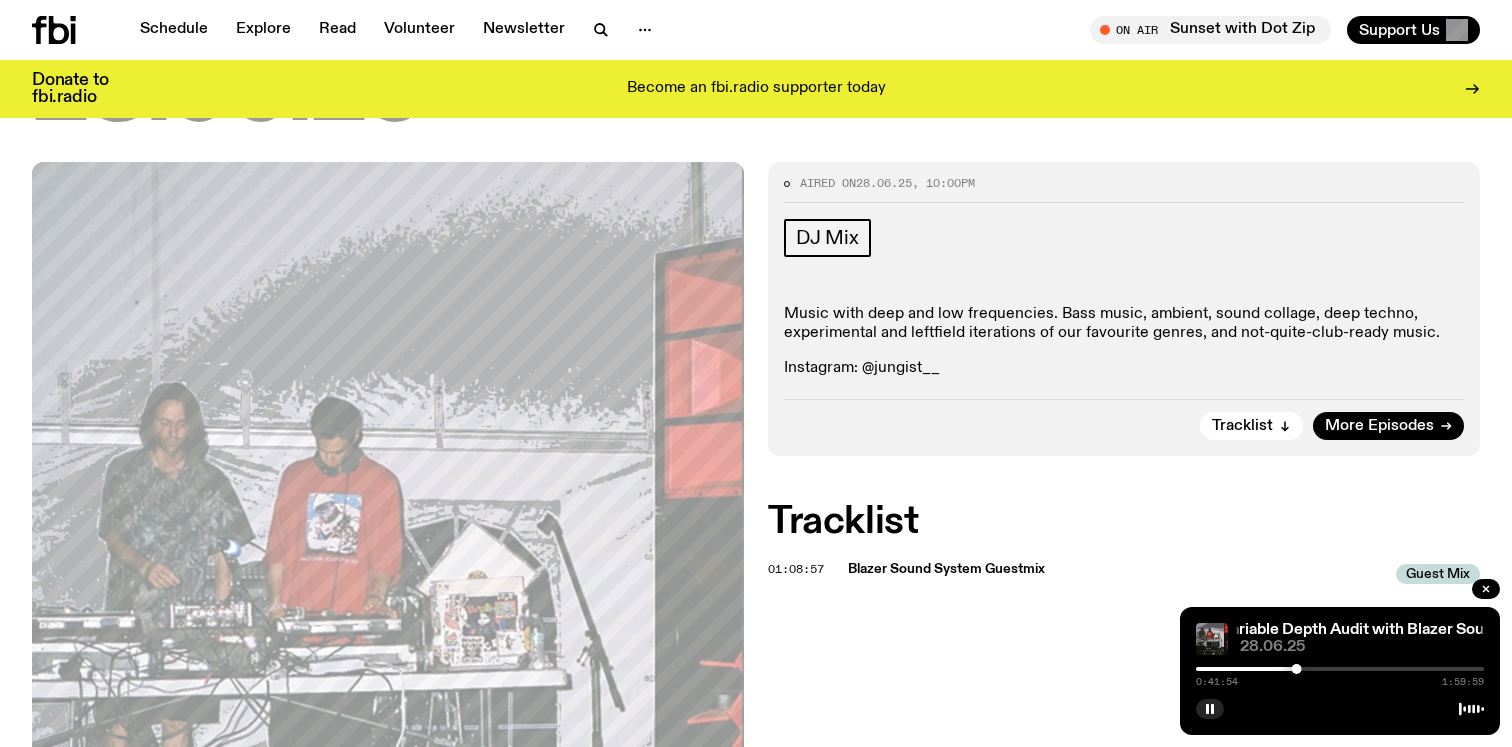 click on "[TIME] [TIME]" at bounding box center [1340, 675] 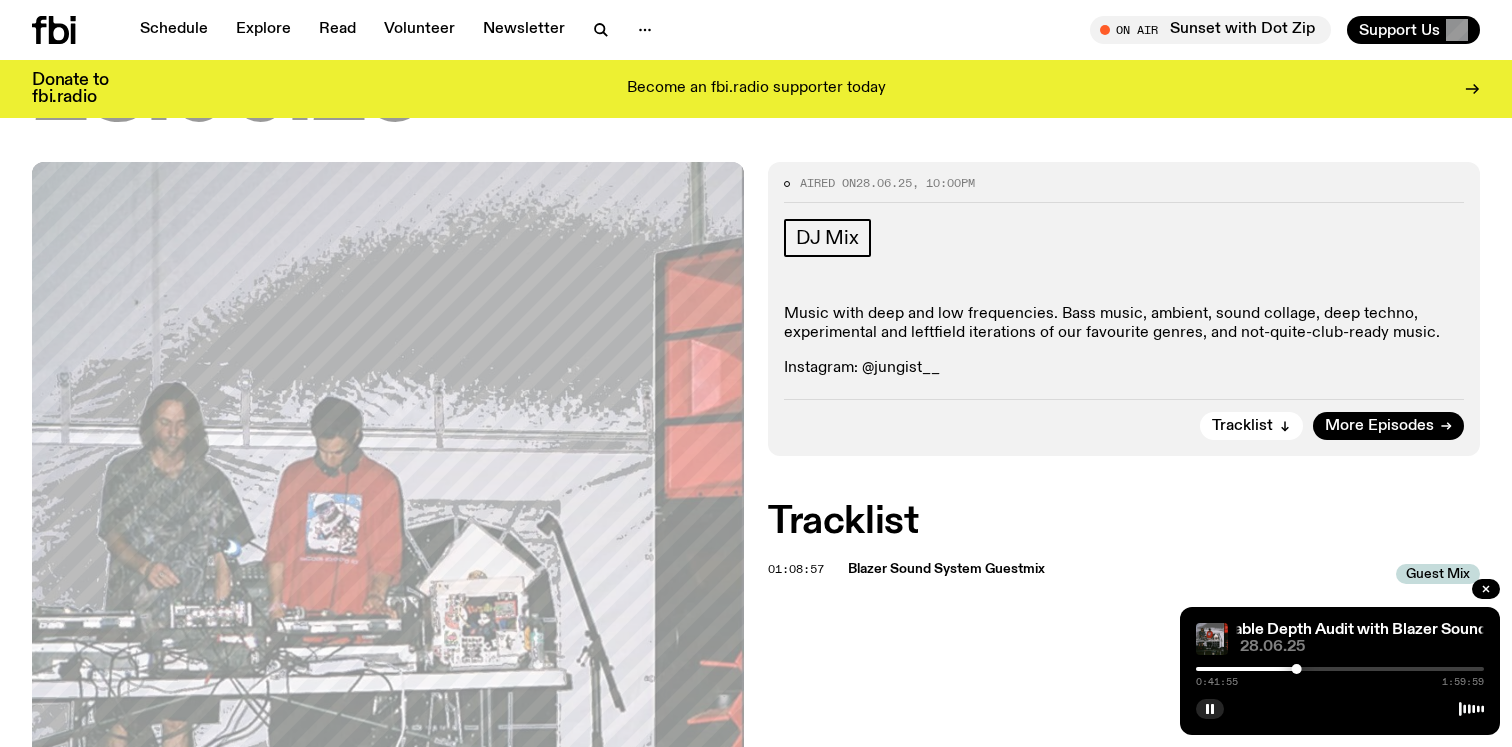 click at bounding box center (1340, 669) 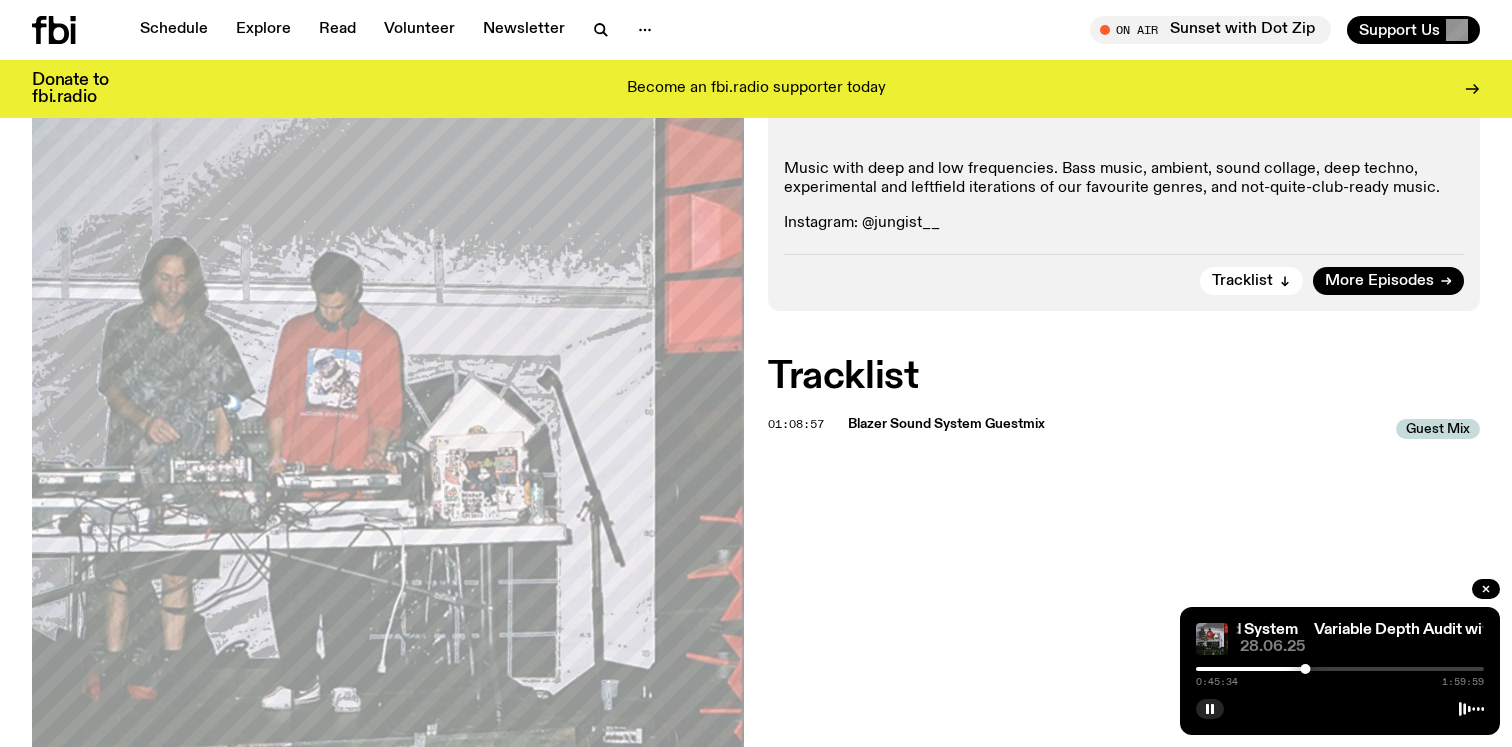 scroll, scrollTop: 511, scrollLeft: 0, axis: vertical 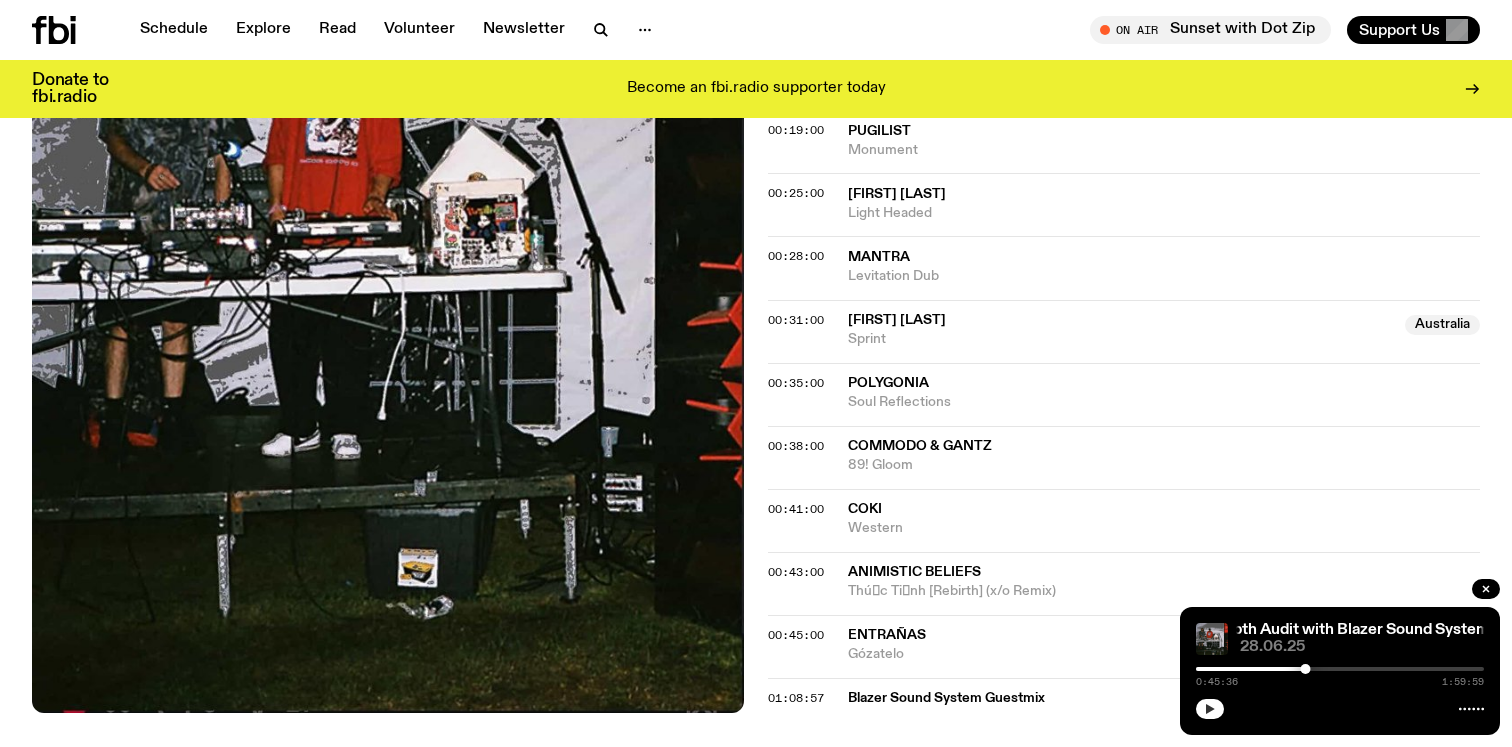 click at bounding box center [1210, 709] 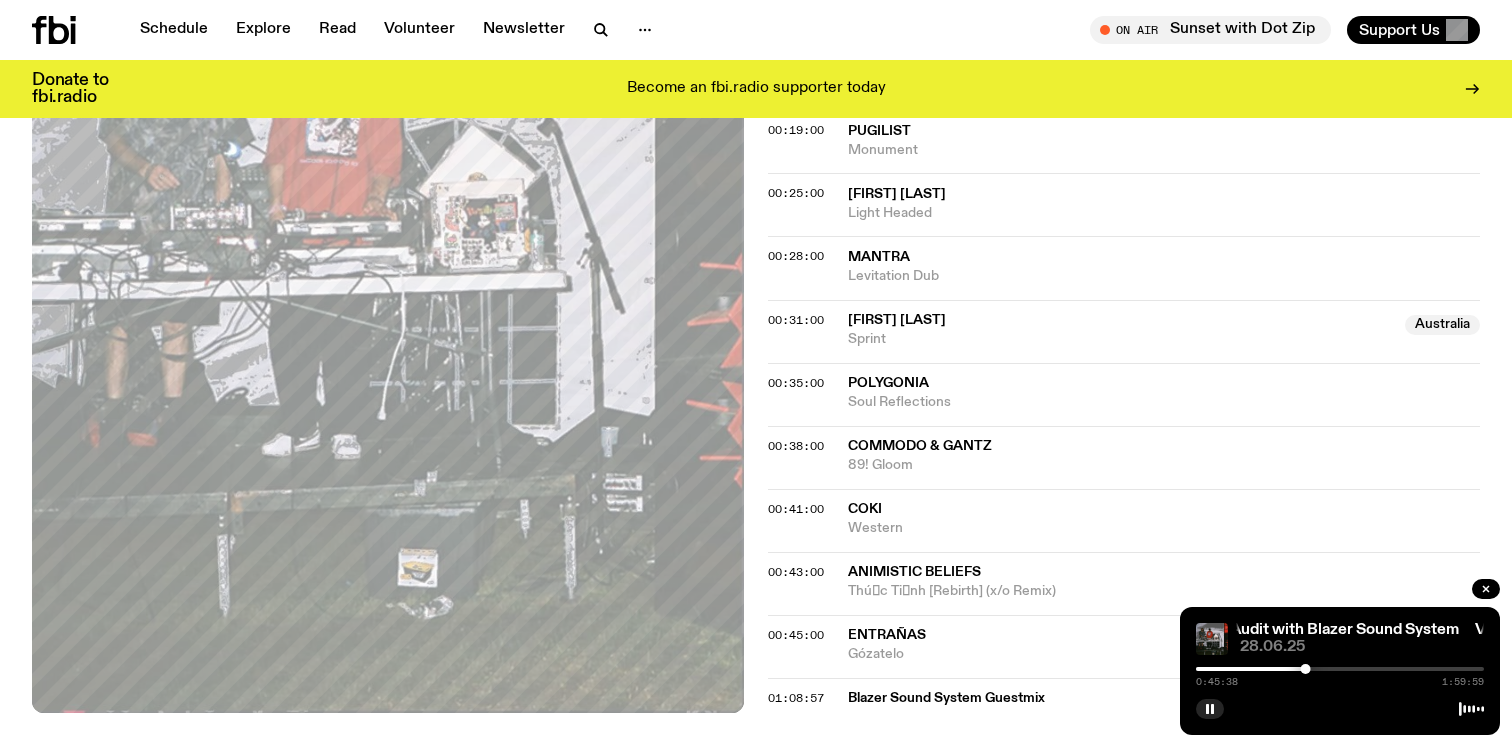 click at bounding box center (1340, 669) 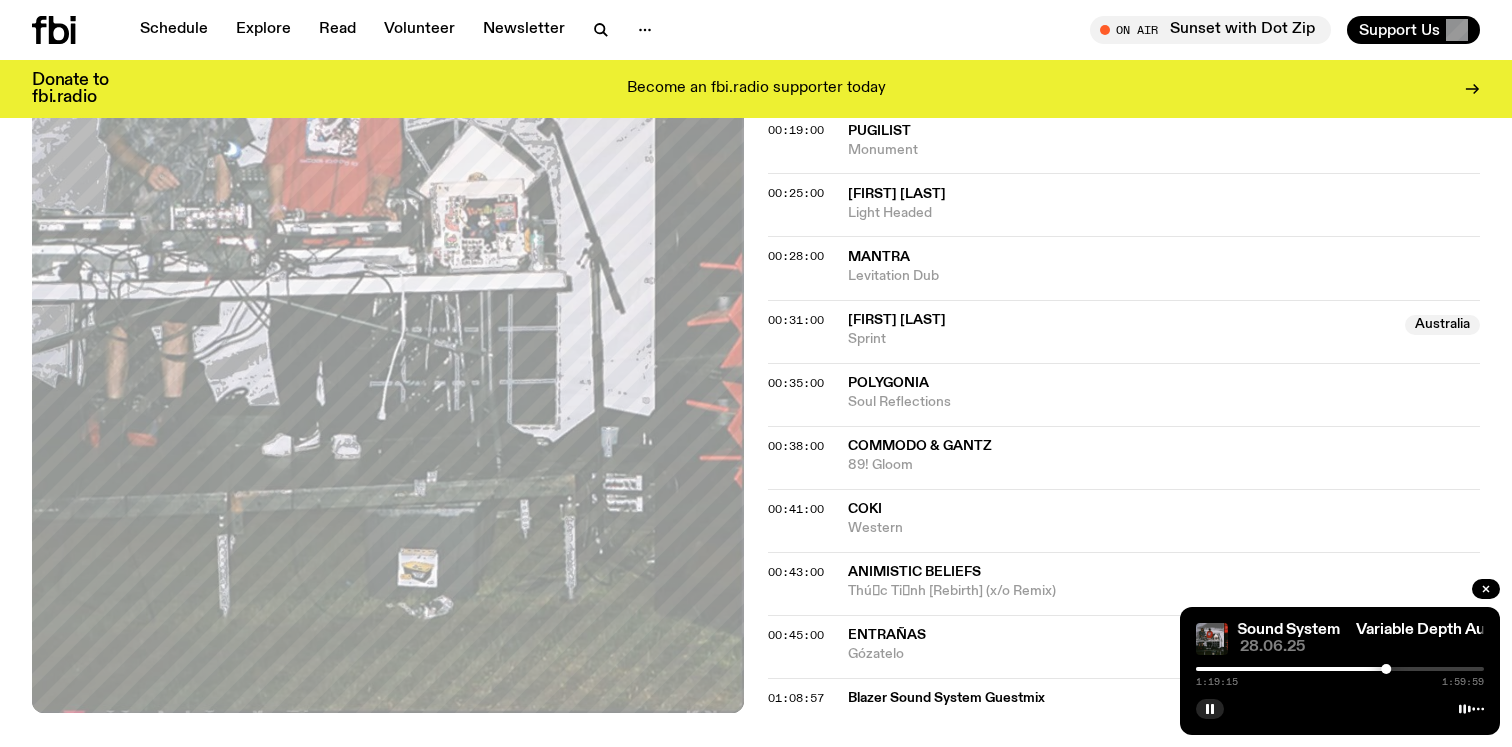 click at bounding box center [1340, 669] 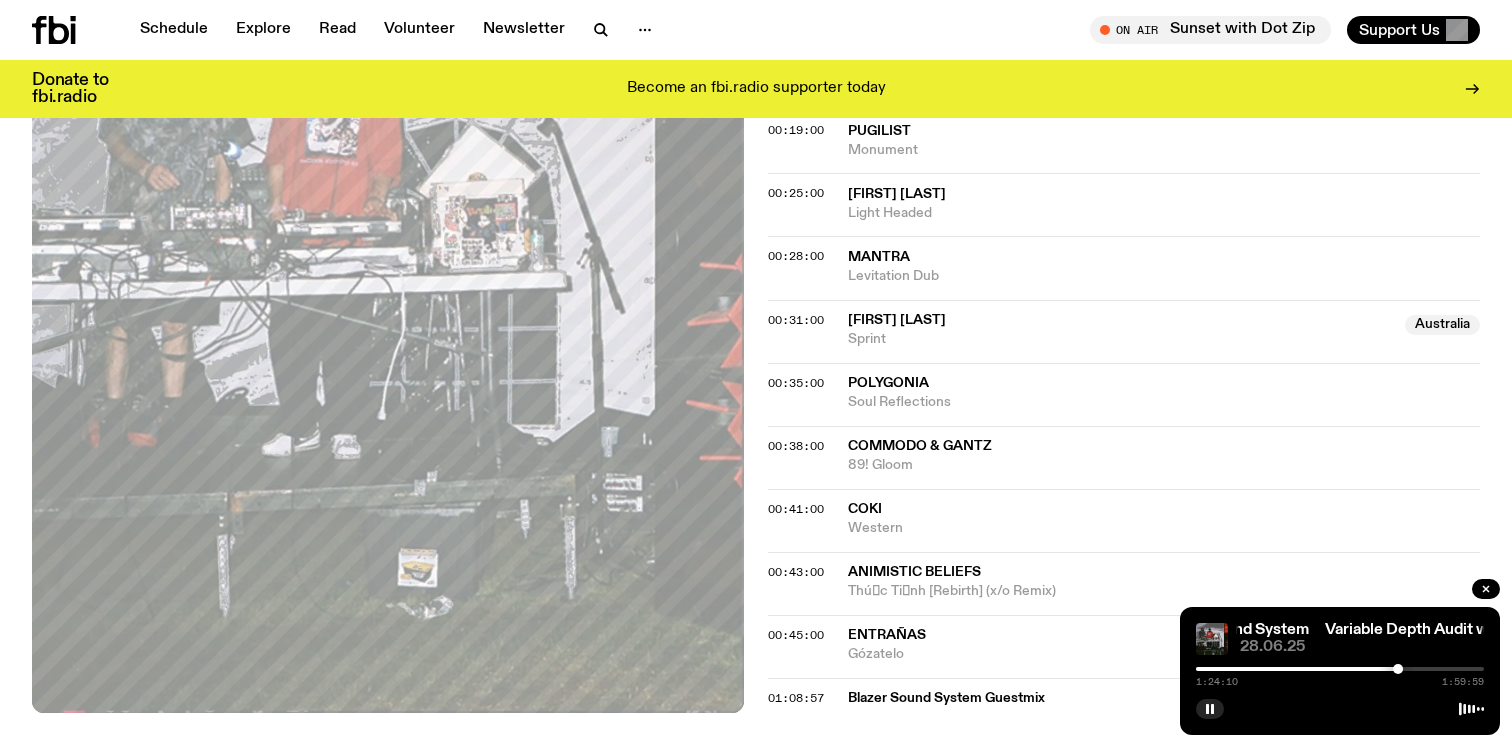 click at bounding box center [1340, 669] 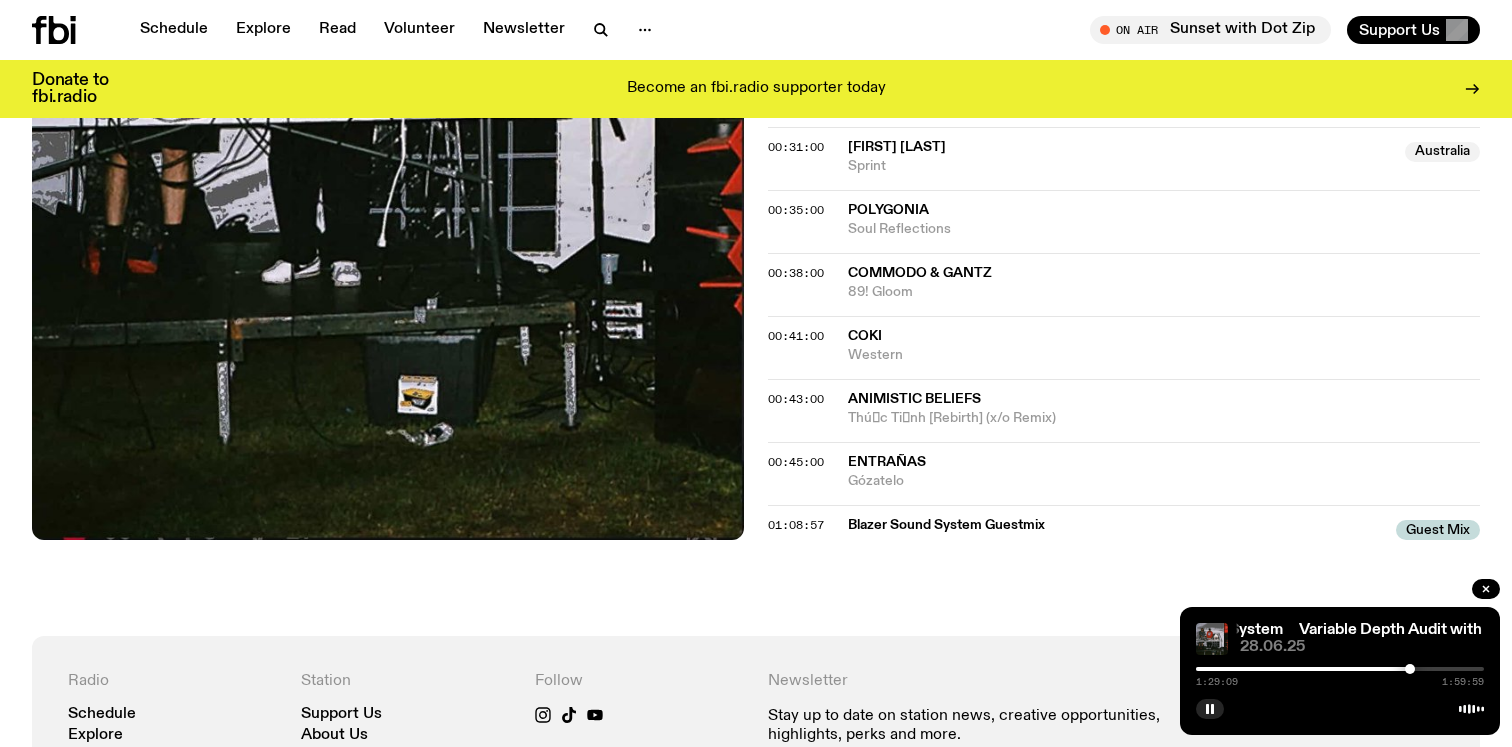scroll, scrollTop: 1188, scrollLeft: 0, axis: vertical 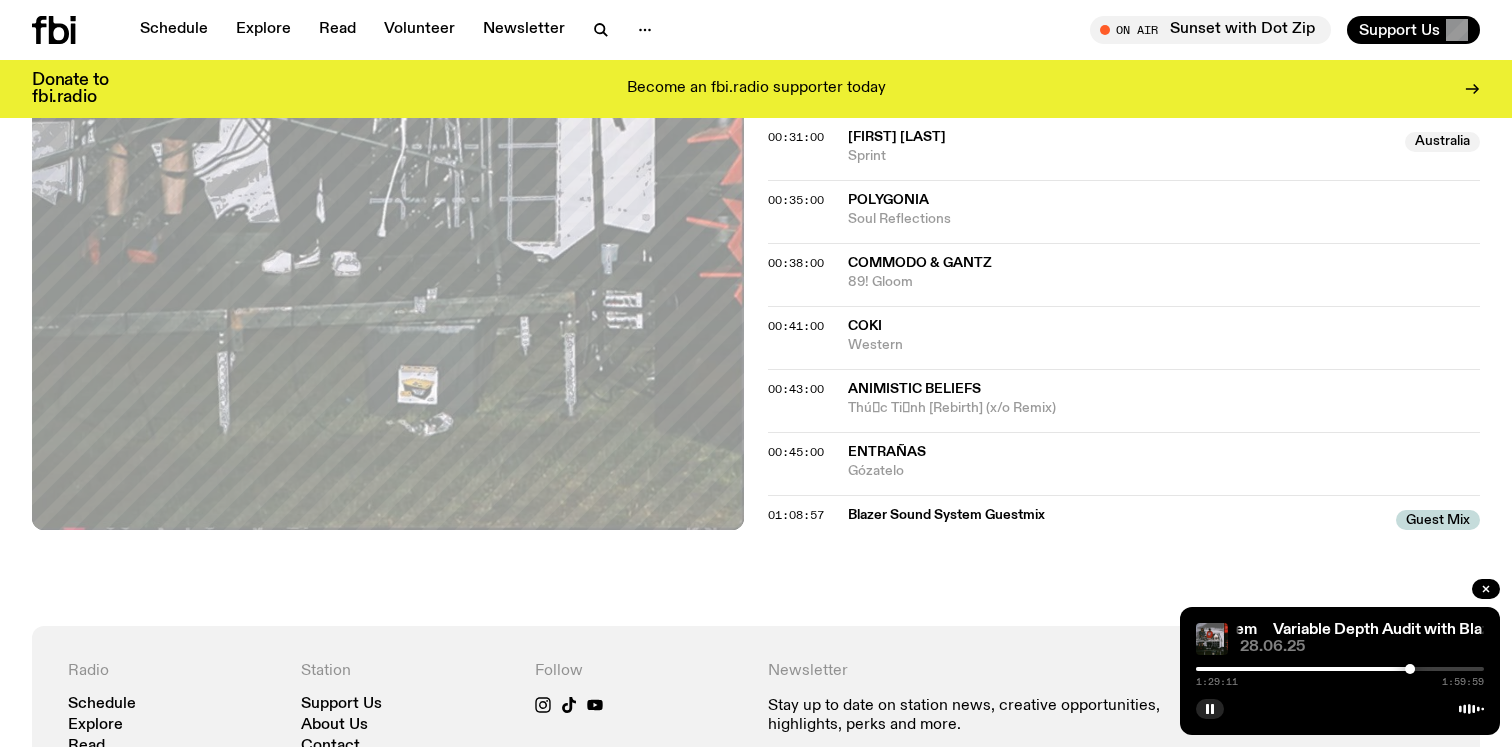 click at bounding box center (1340, 669) 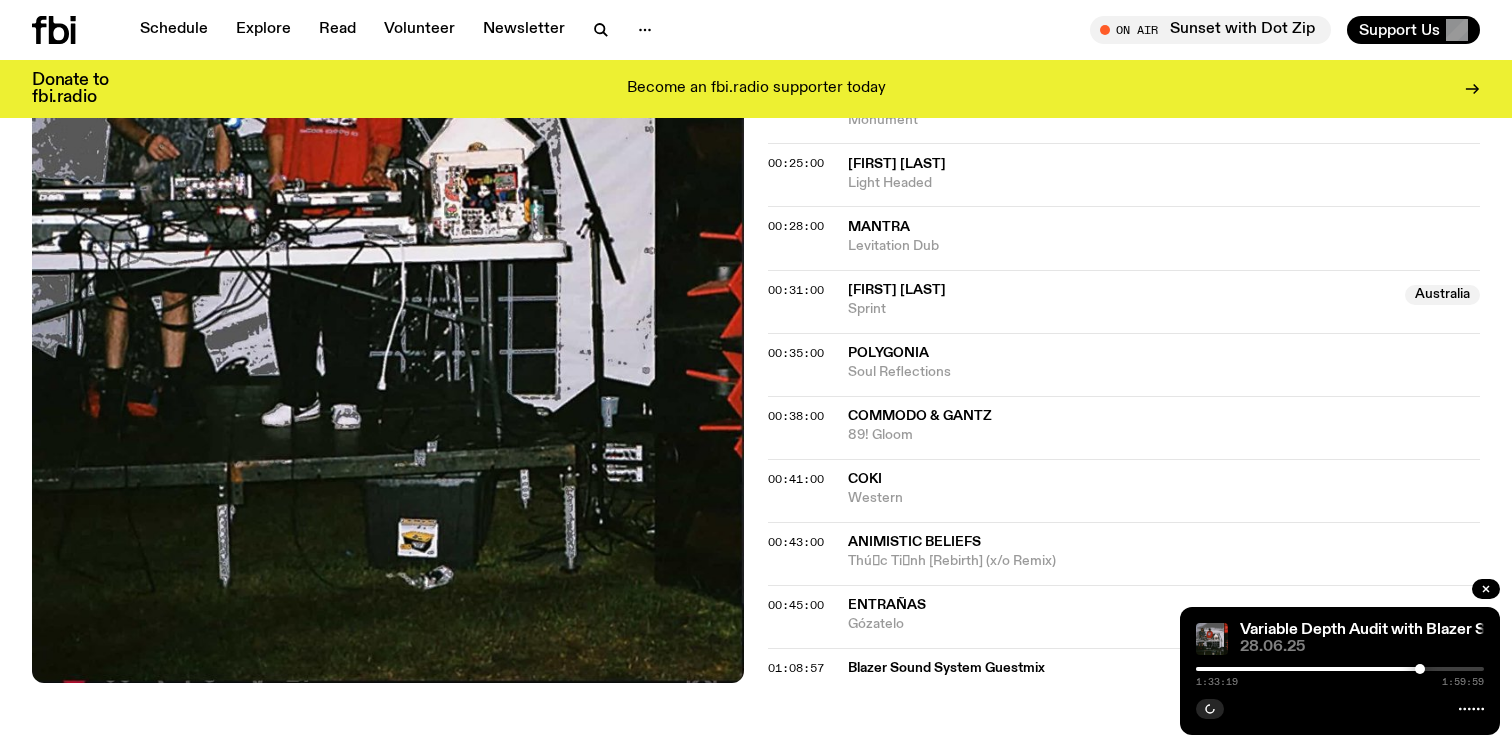 scroll, scrollTop: 983, scrollLeft: 0, axis: vertical 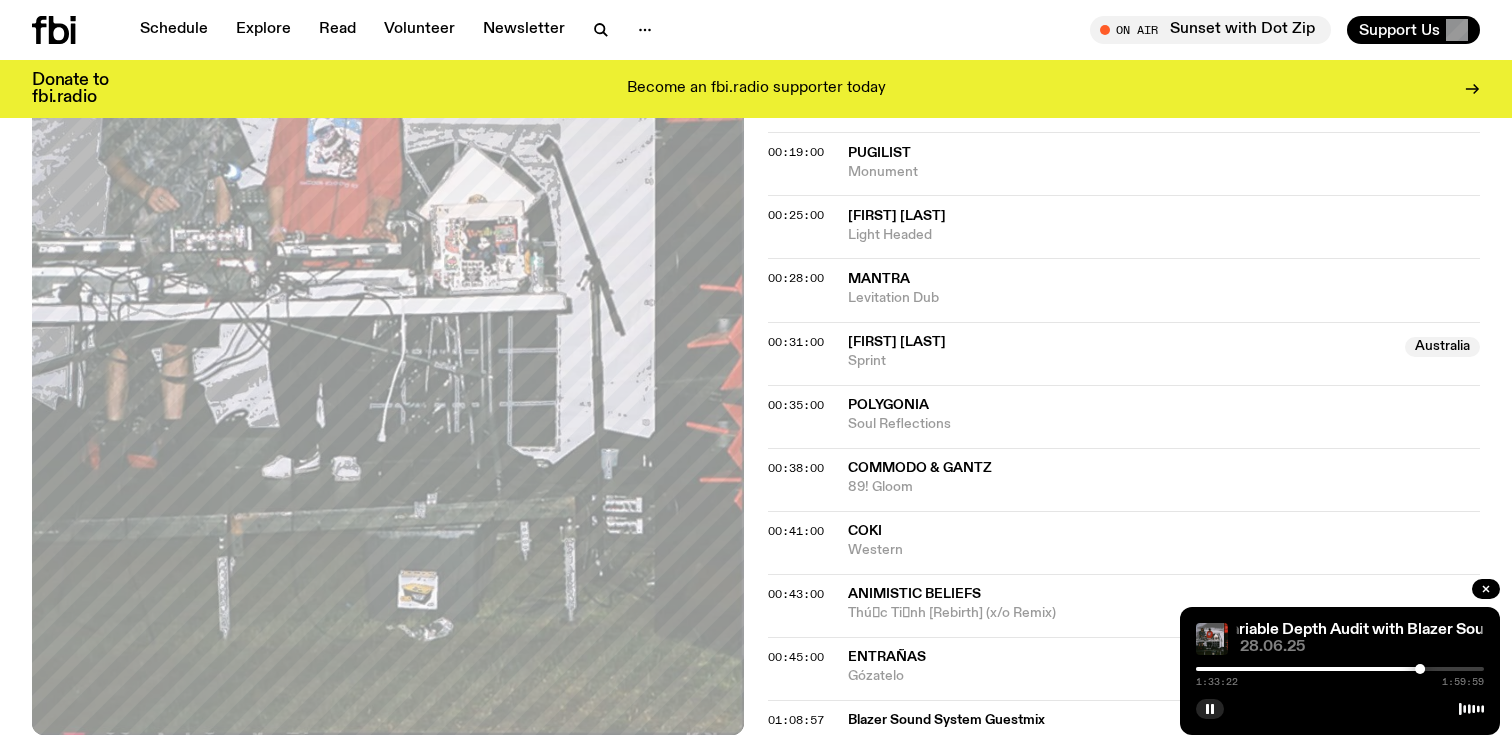 click at bounding box center (1340, 669) 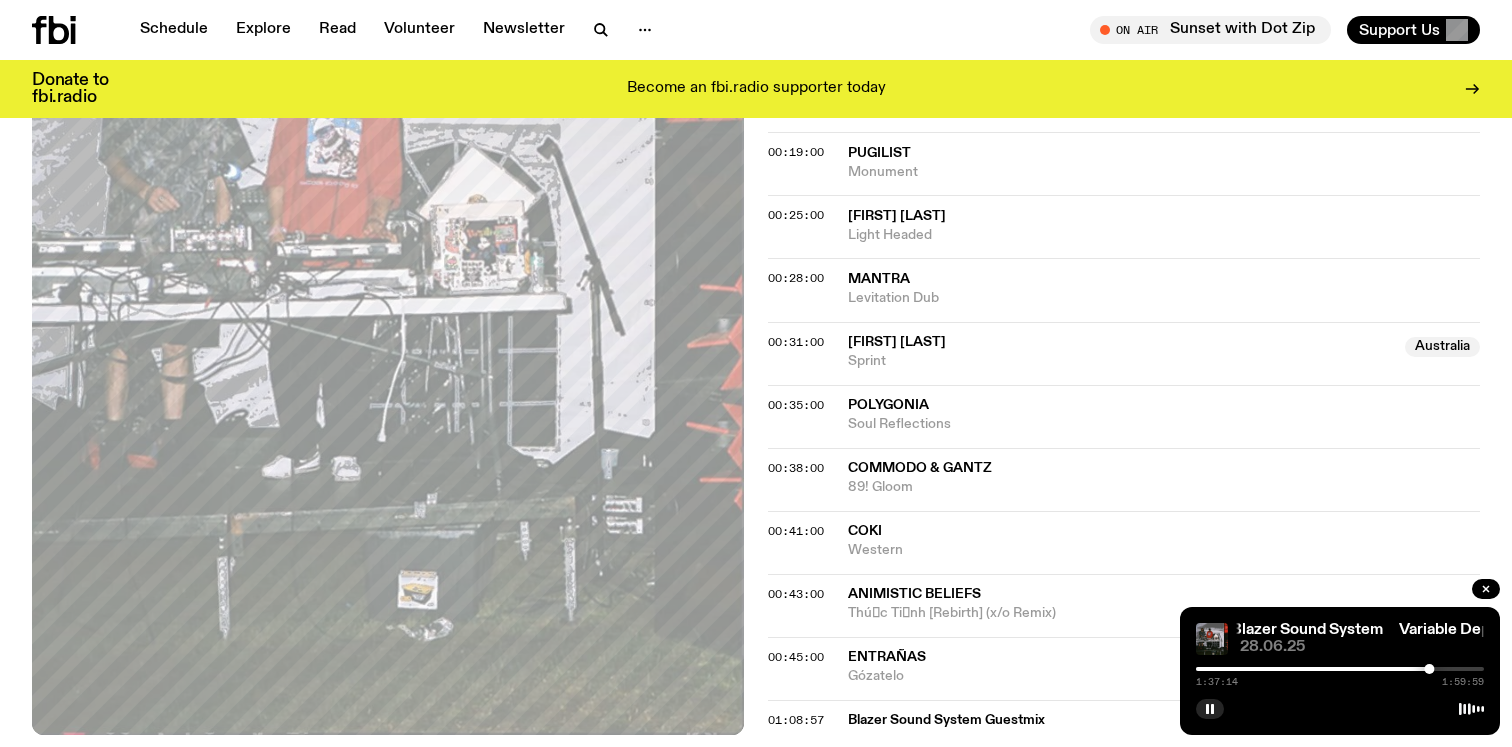 click at bounding box center [1340, 669] 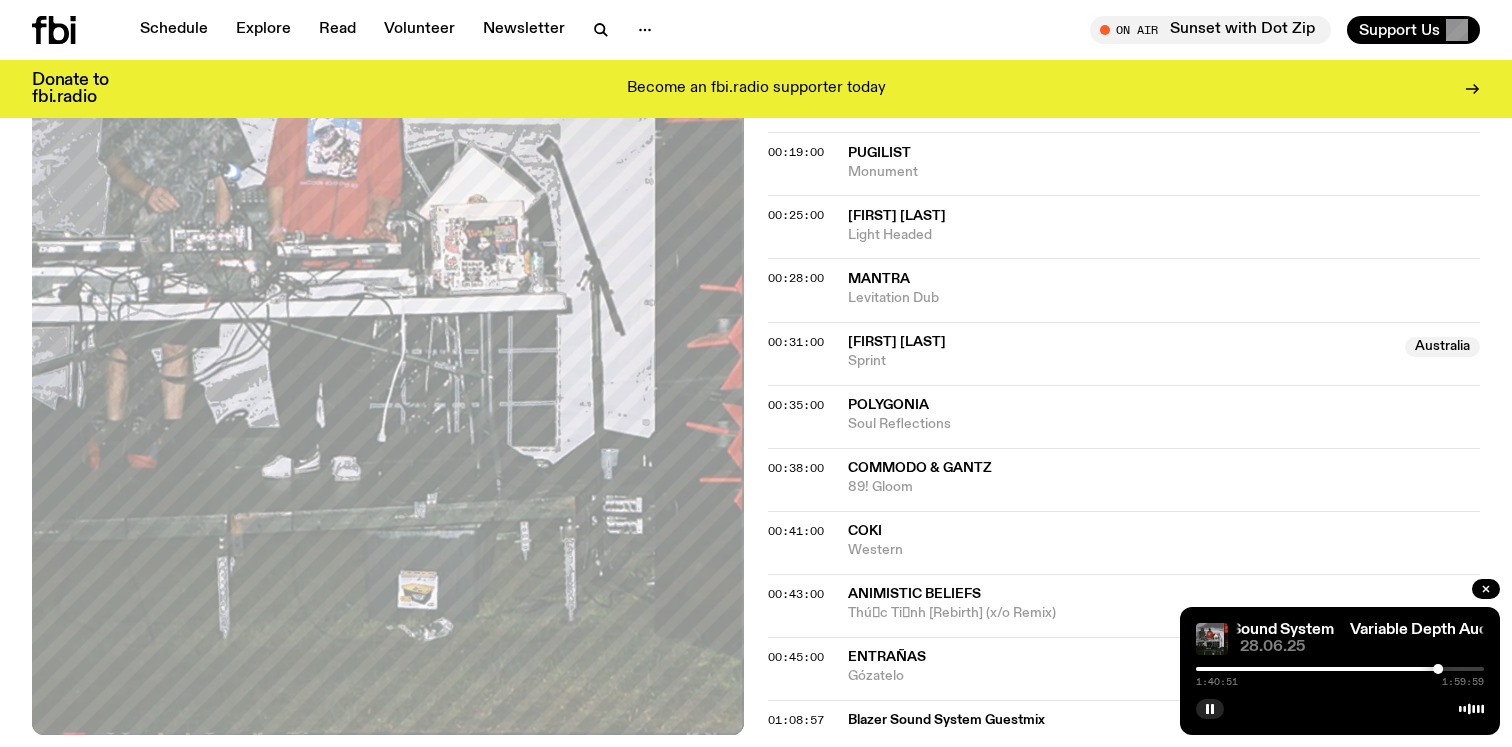 click at bounding box center [1340, 669] 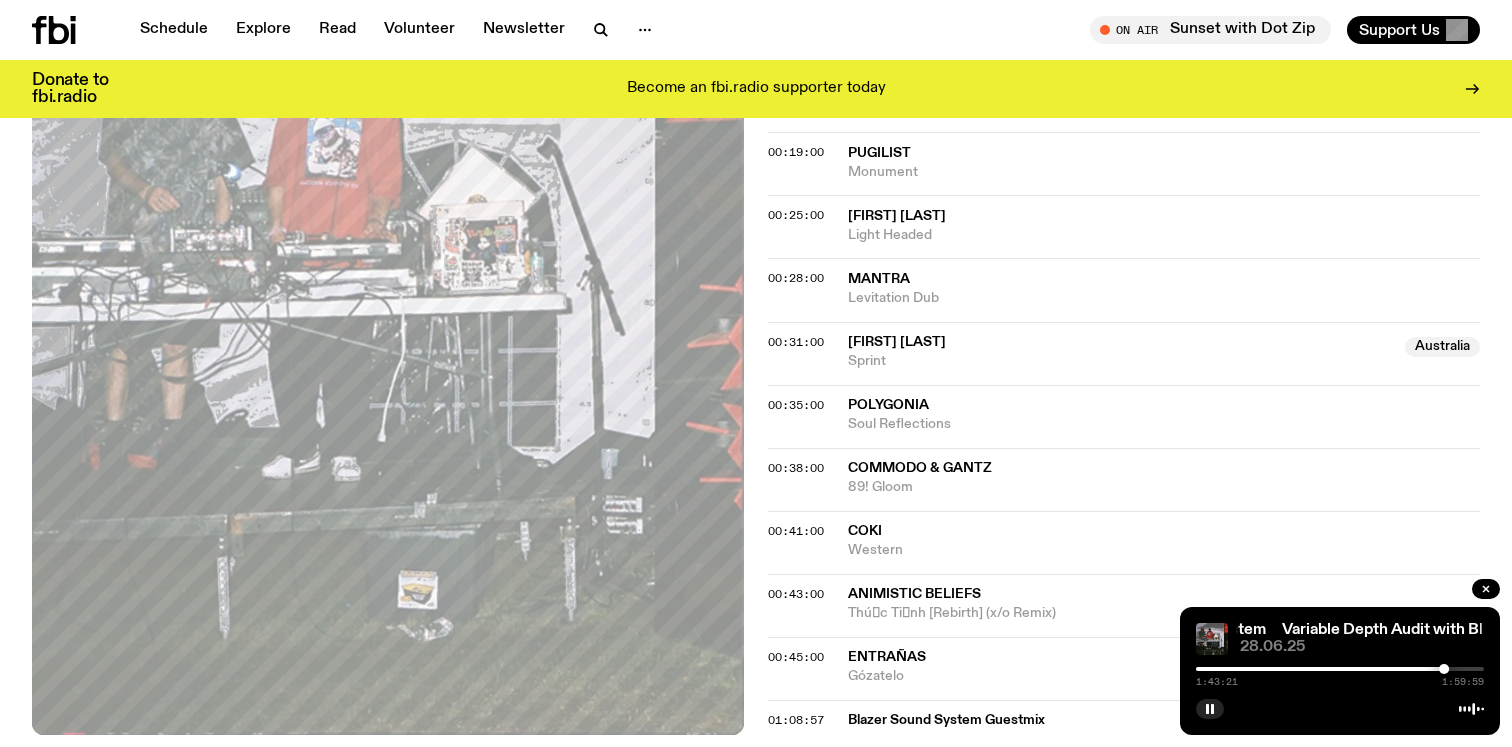click at bounding box center [1340, 669] 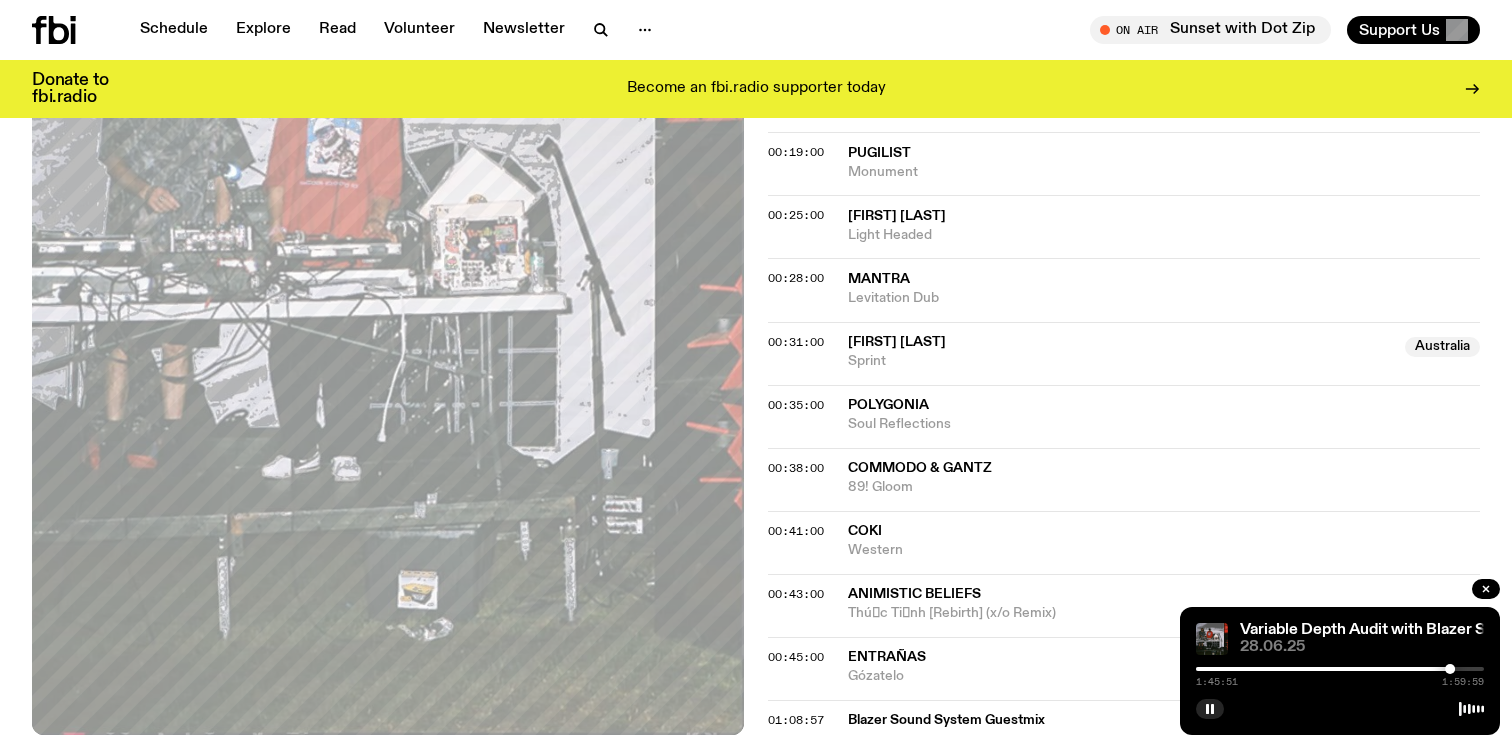 click at bounding box center (1450, 669) 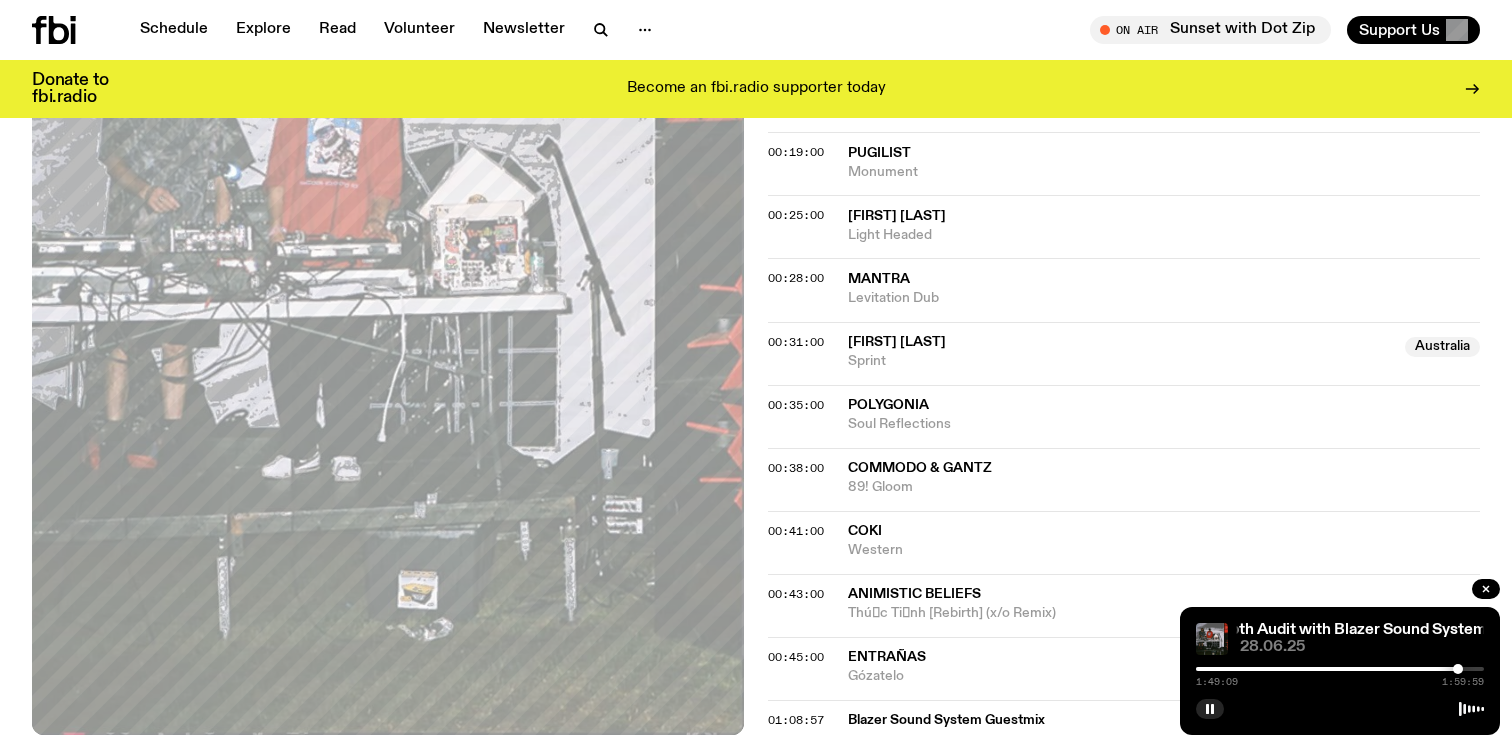 click at bounding box center [1458, 669] 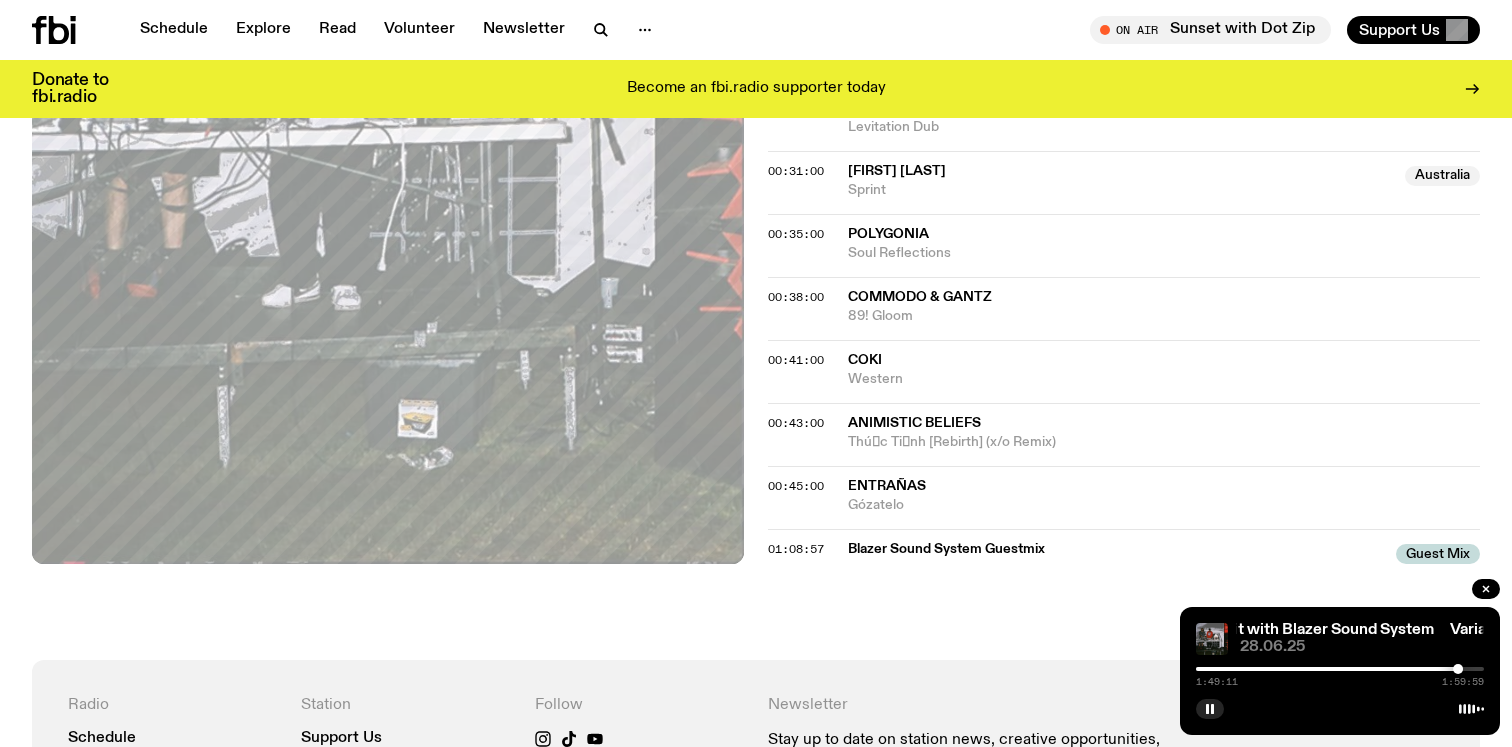 scroll, scrollTop: 1131, scrollLeft: 0, axis: vertical 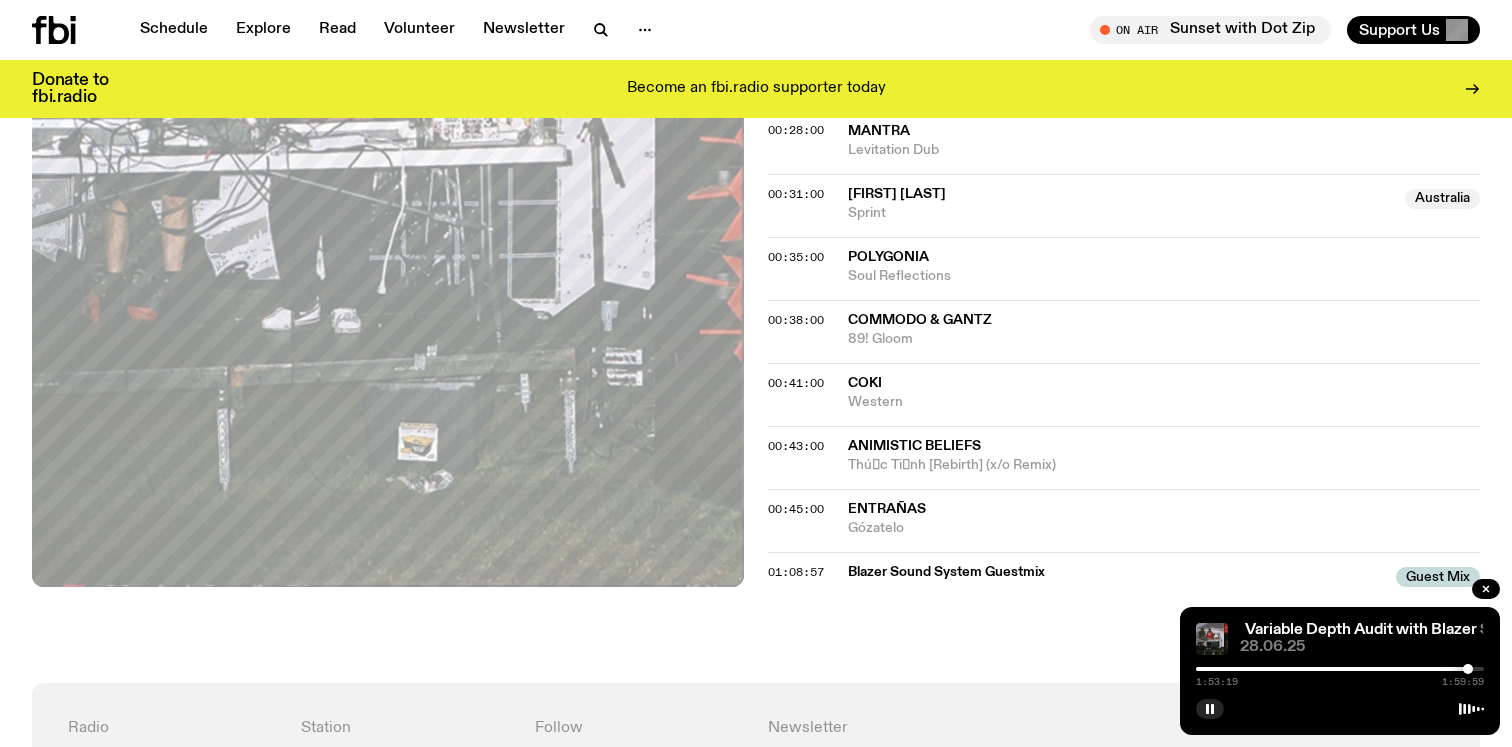 click at bounding box center [1468, 669] 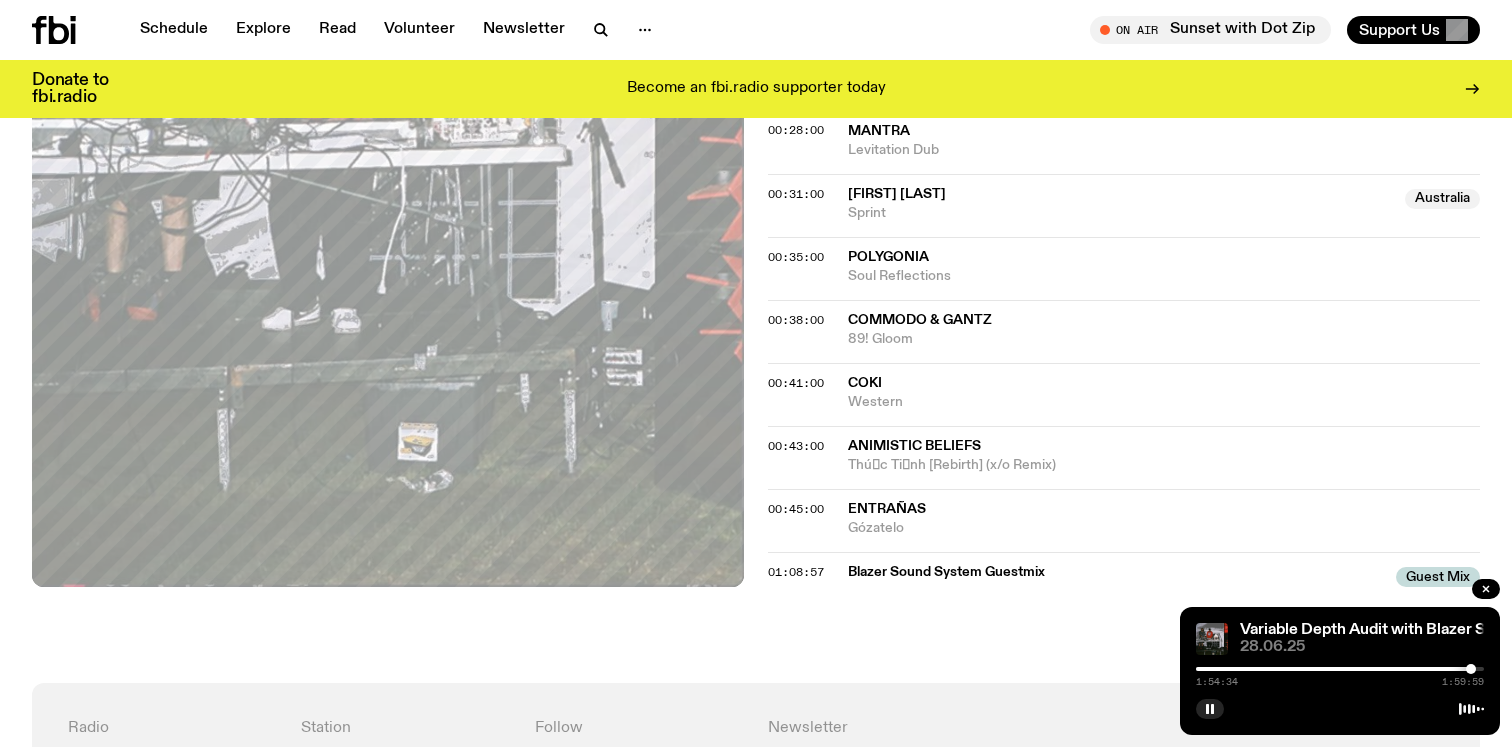 click at bounding box center [1471, 669] 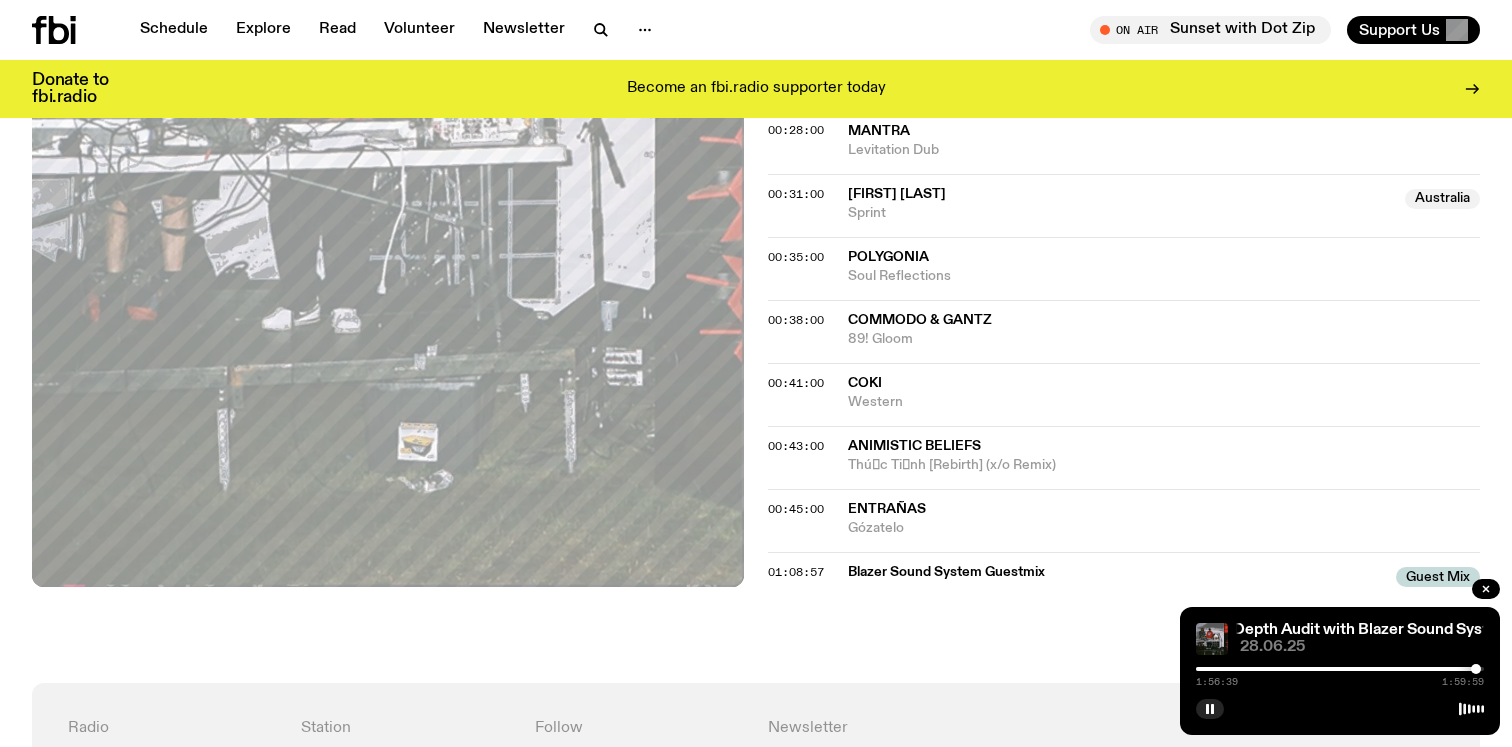 click at bounding box center (1476, 669) 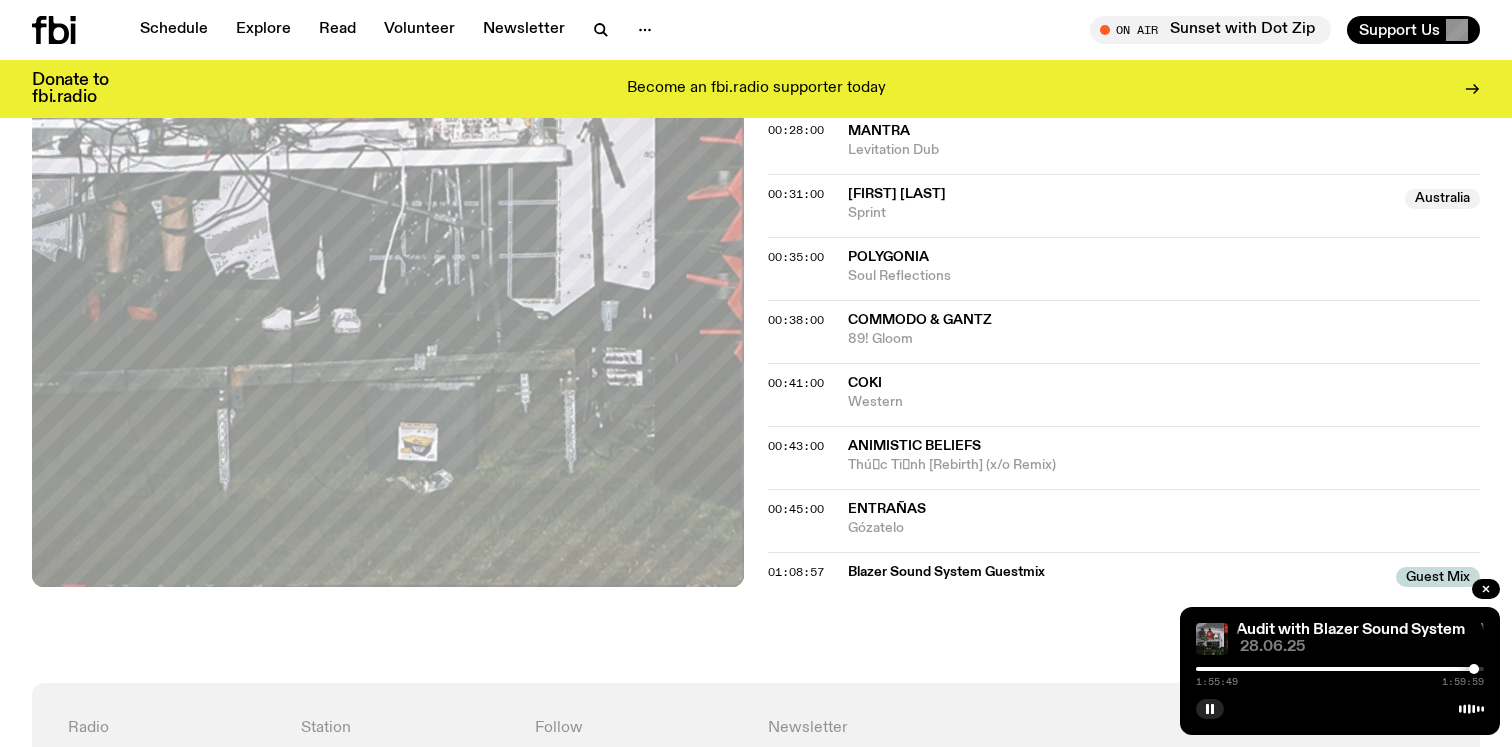 click at bounding box center [1474, 669] 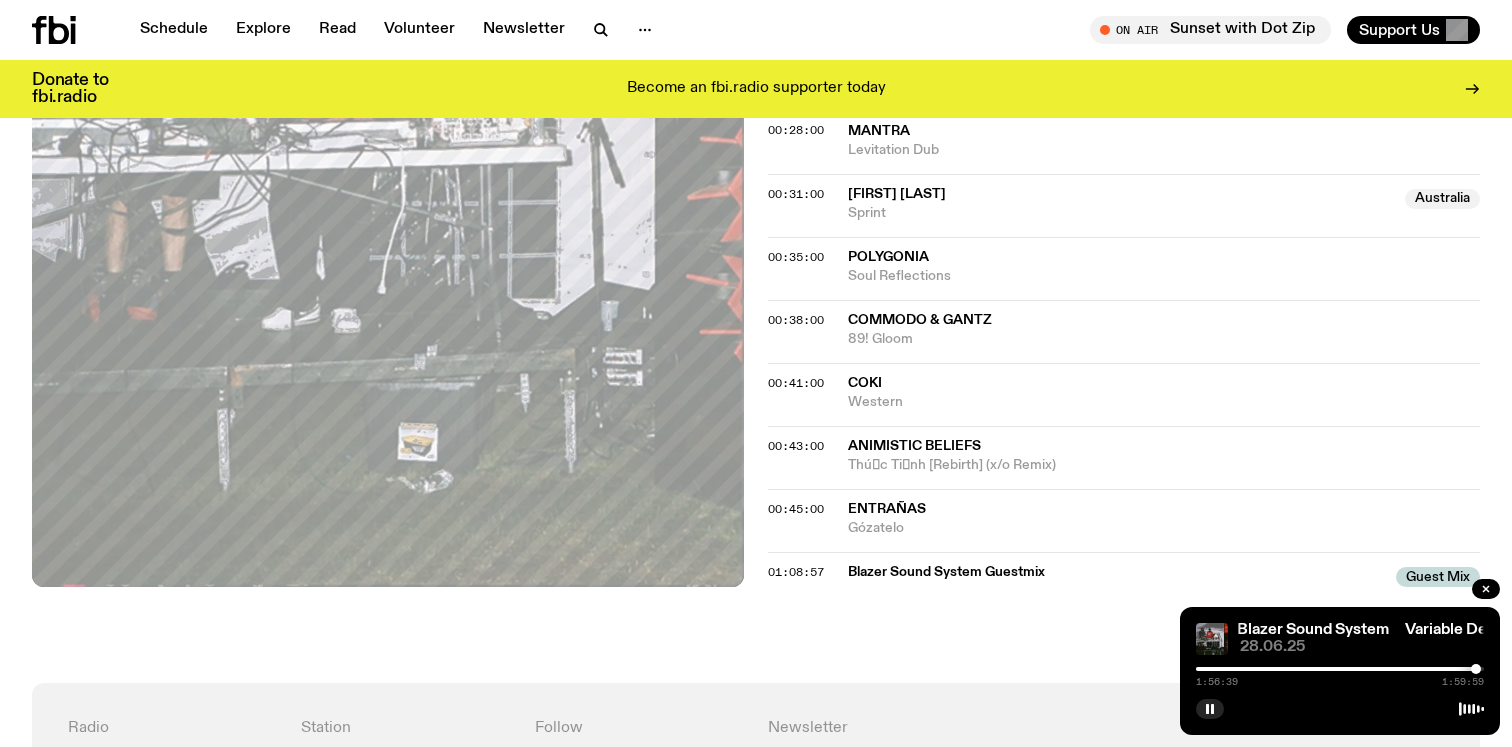 click at bounding box center (1476, 669) 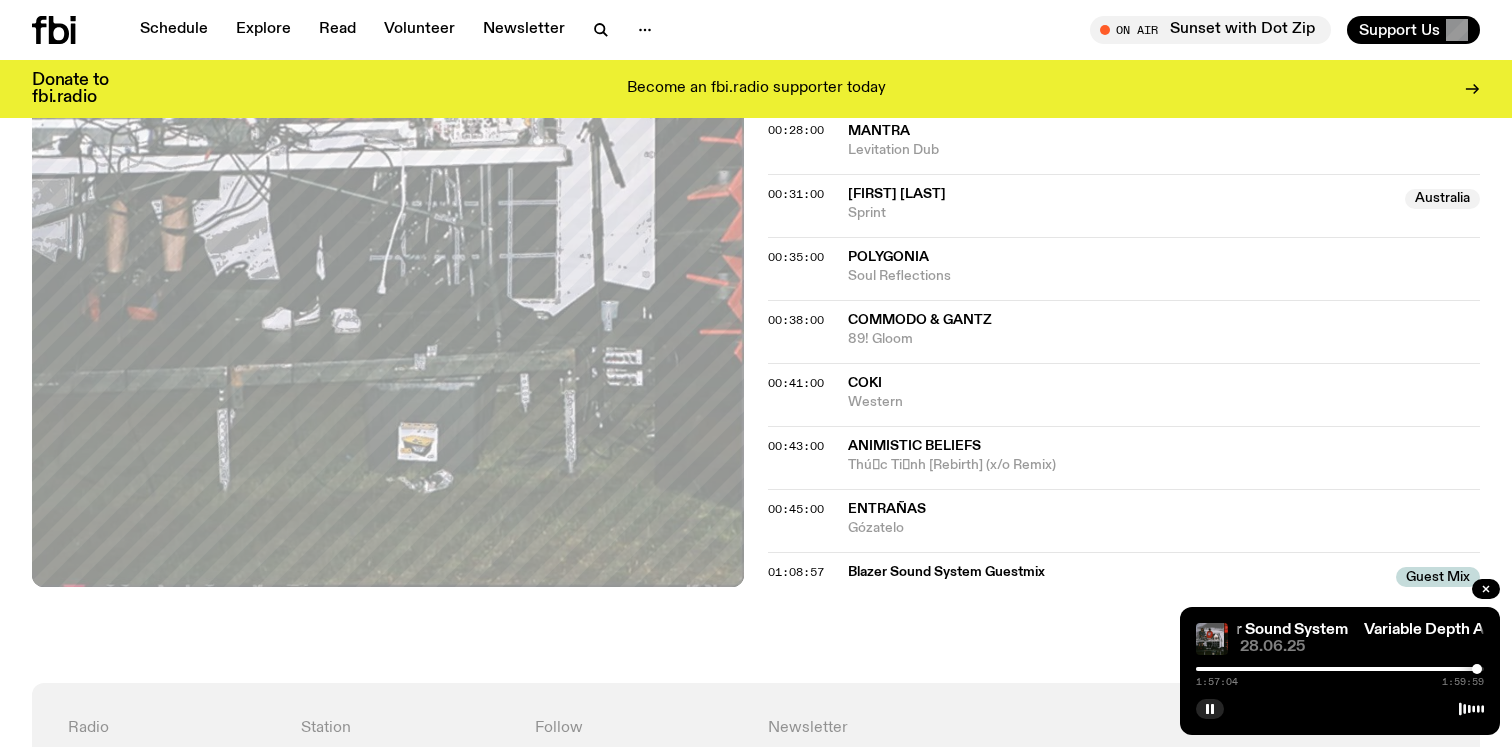 click at bounding box center [1477, 669] 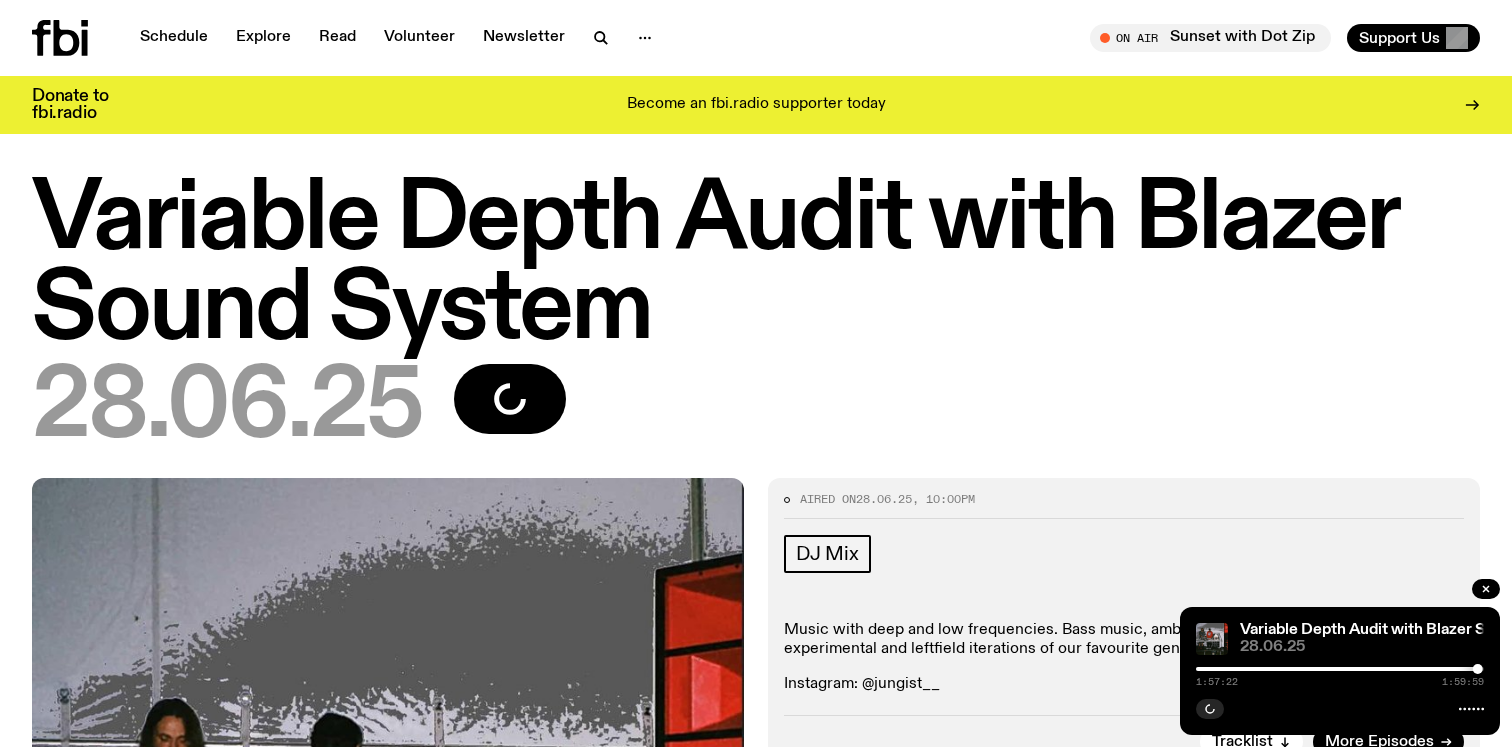 scroll, scrollTop: 0, scrollLeft: 0, axis: both 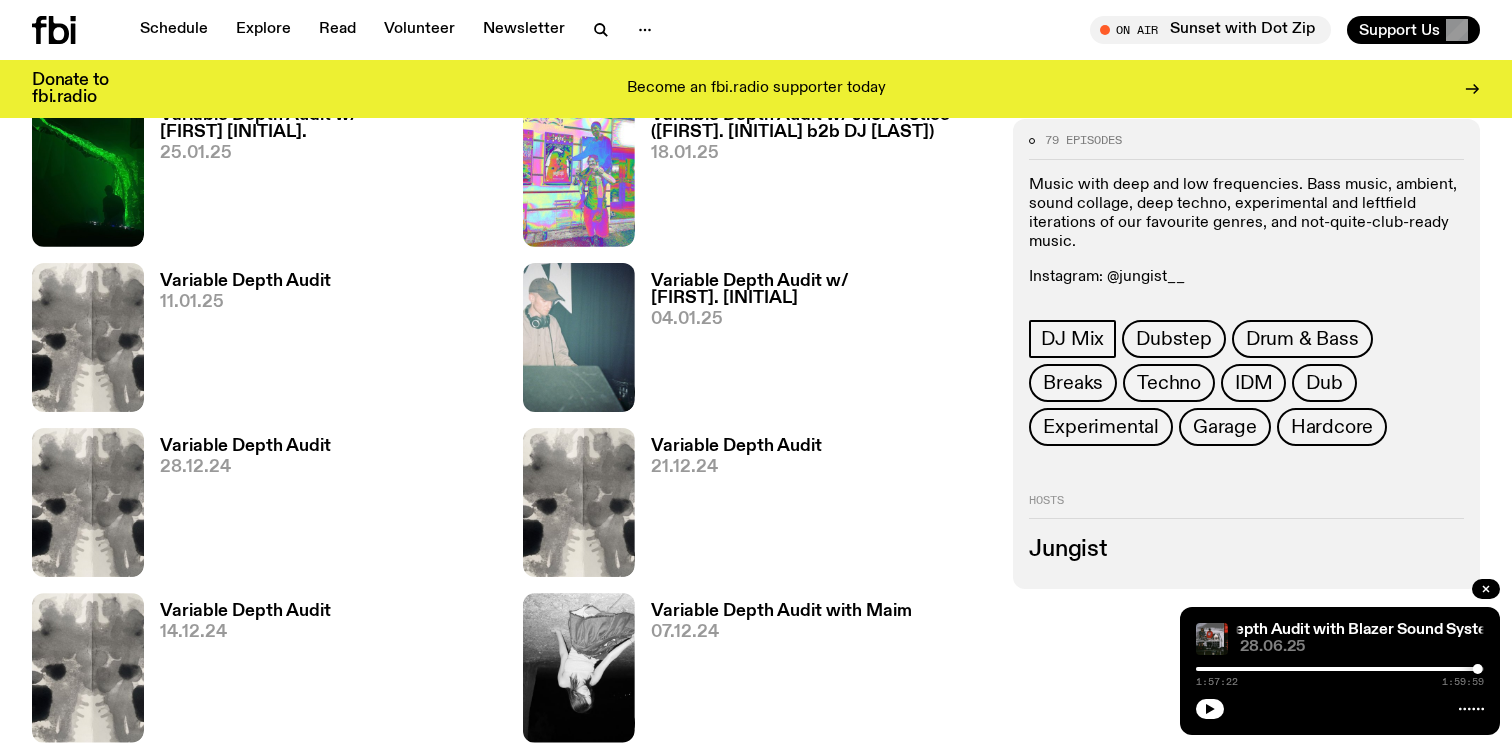 click on "Jungist" at bounding box center [1246, 549] 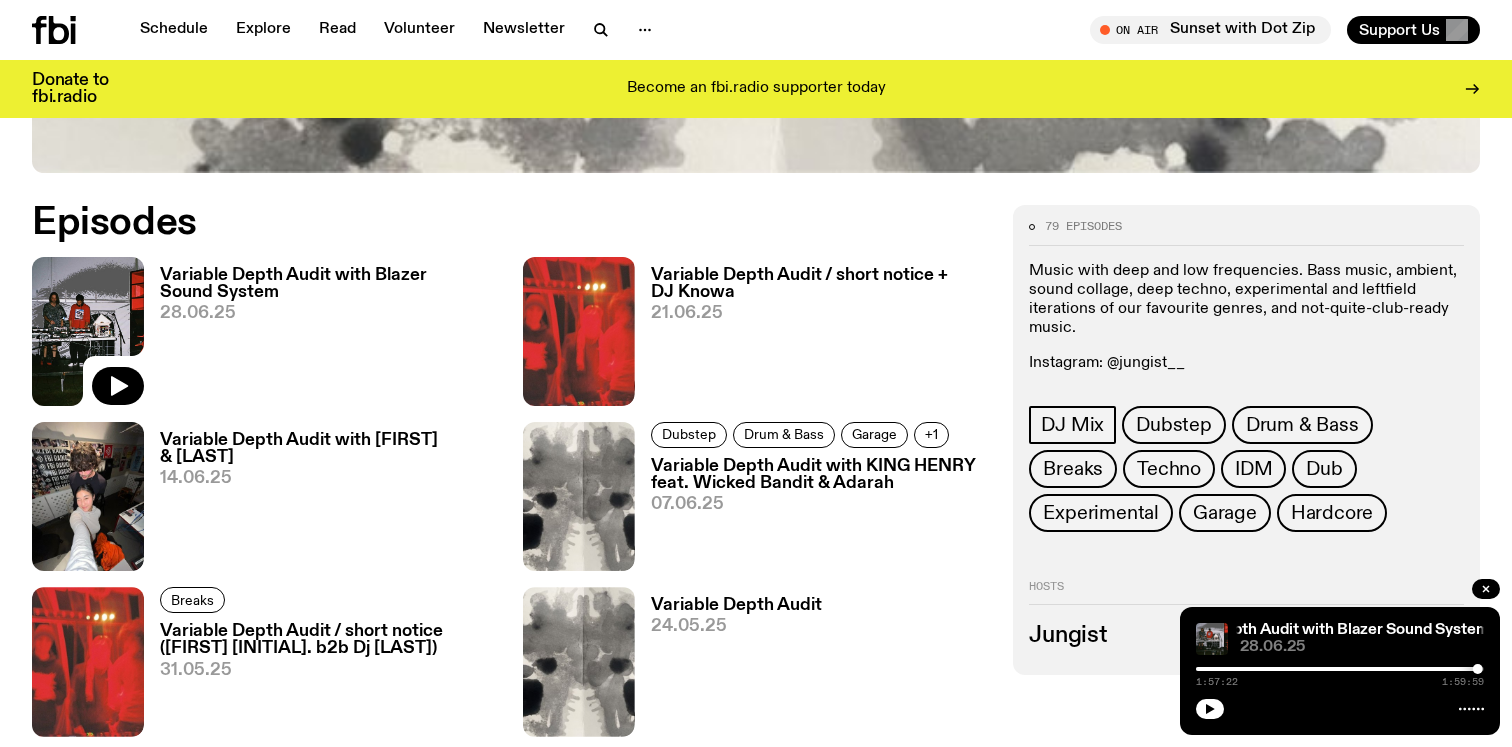 scroll, scrollTop: 0, scrollLeft: 0, axis: both 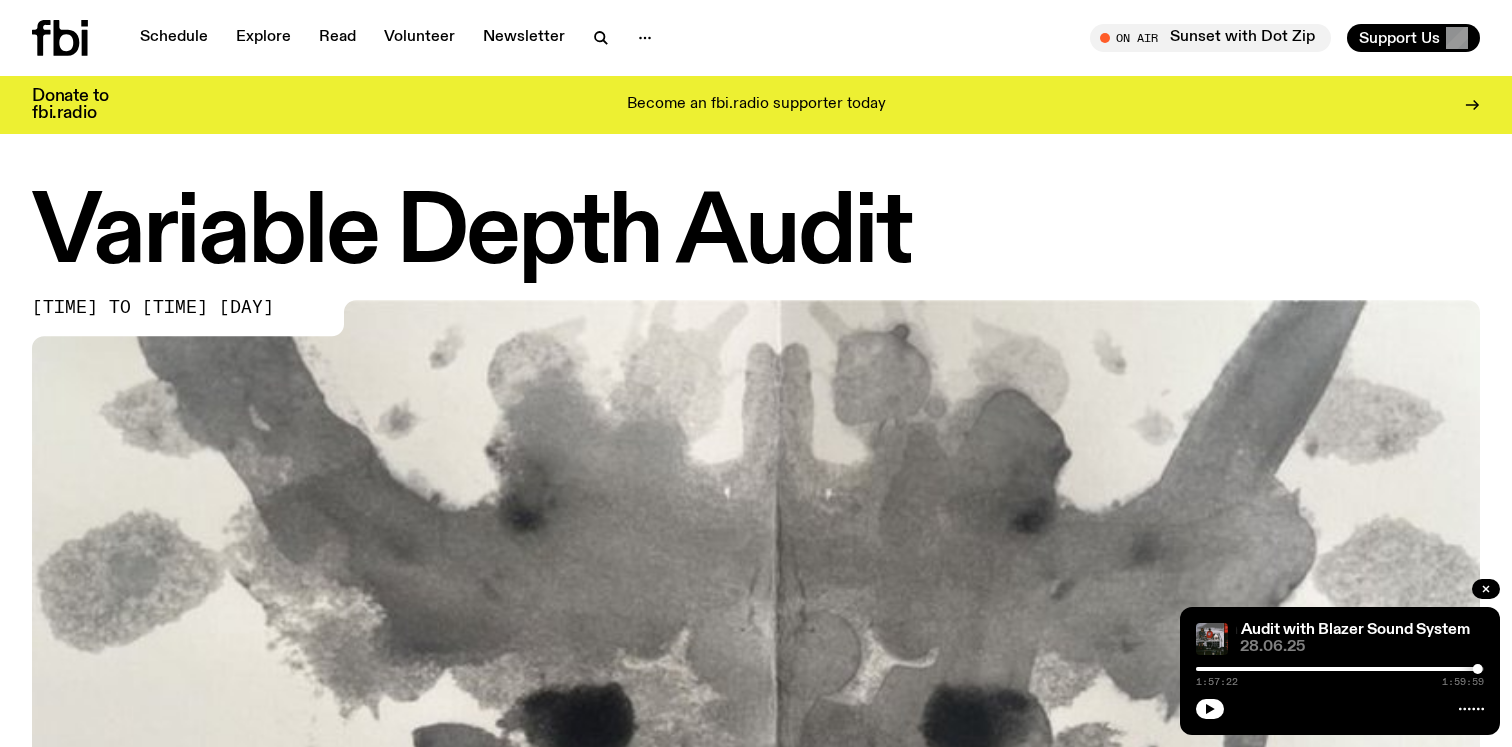 click at bounding box center [80, 38] 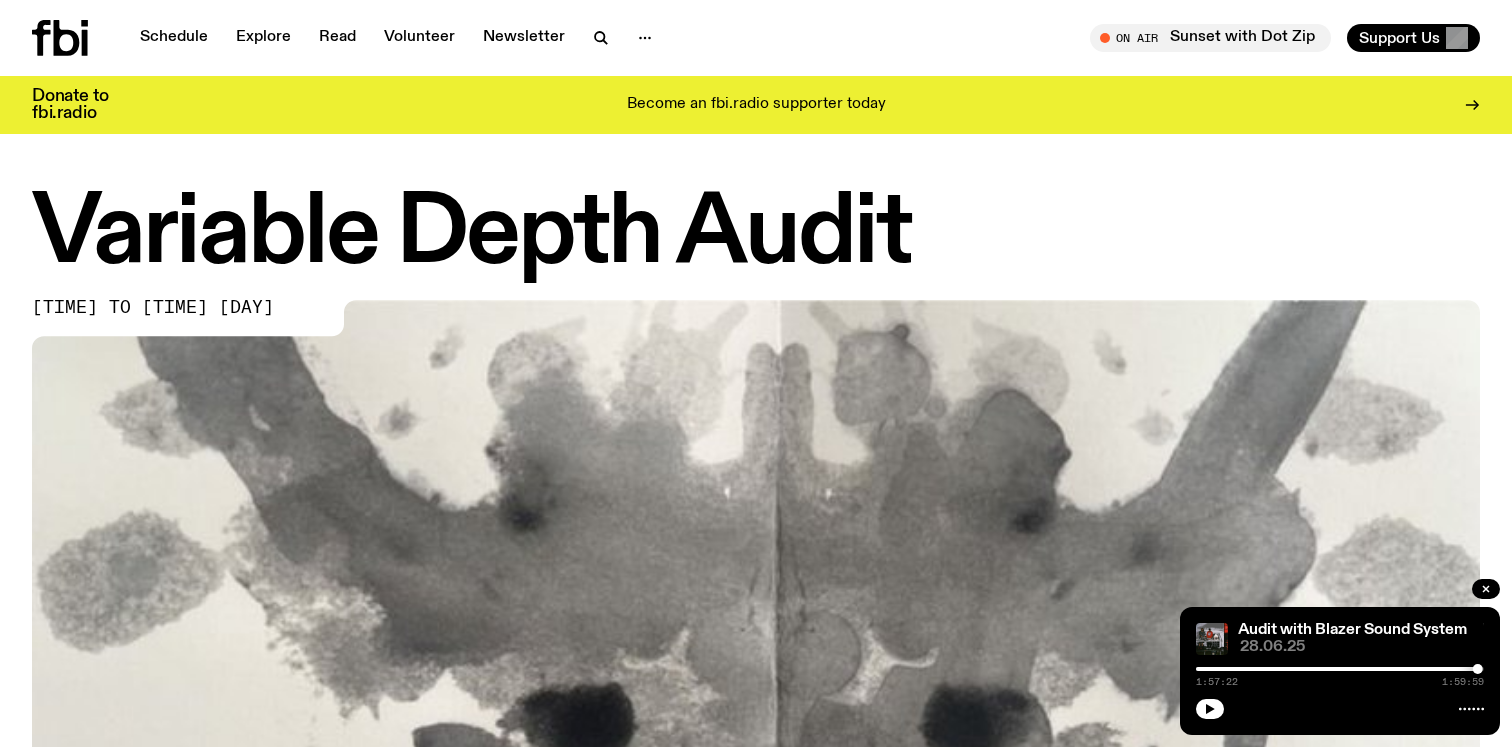 click 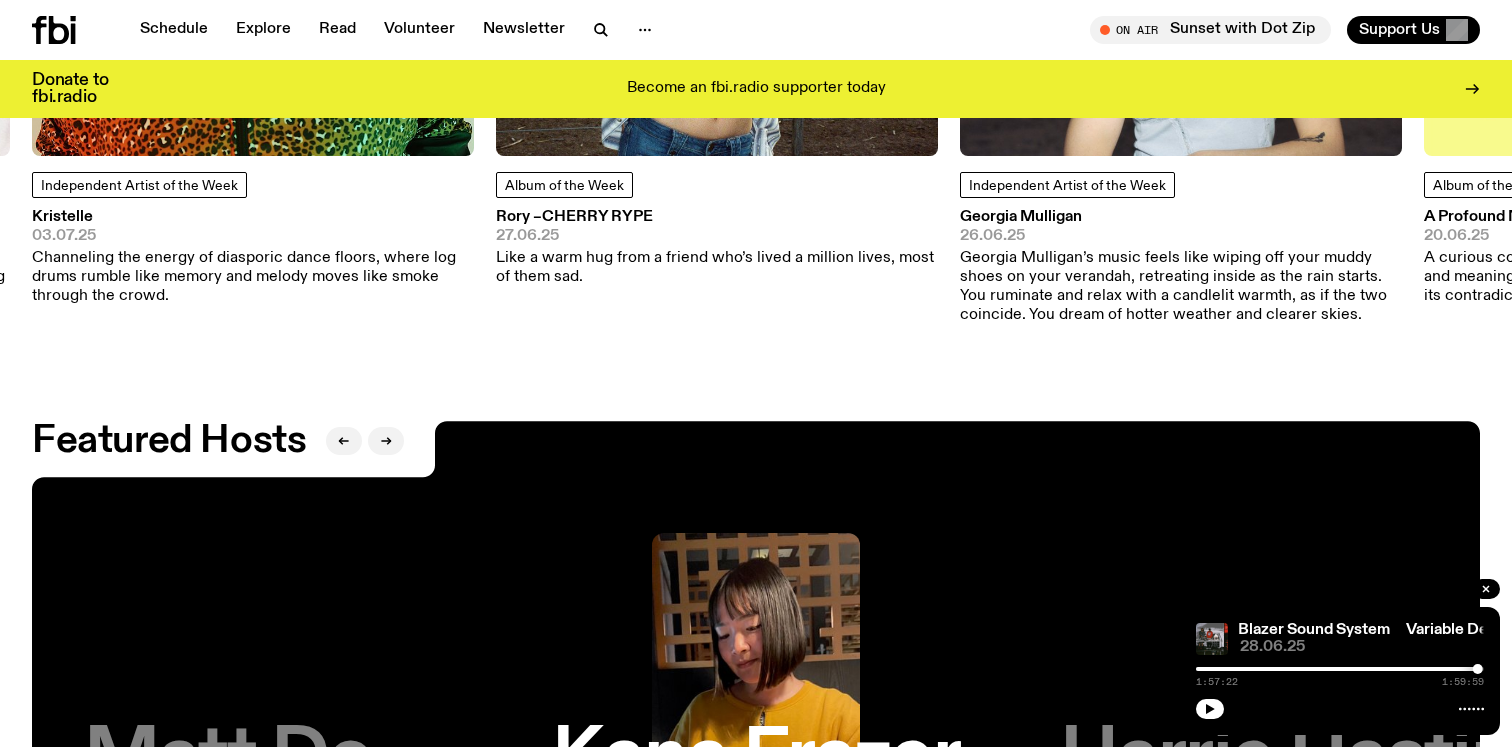scroll, scrollTop: 2910, scrollLeft: 0, axis: vertical 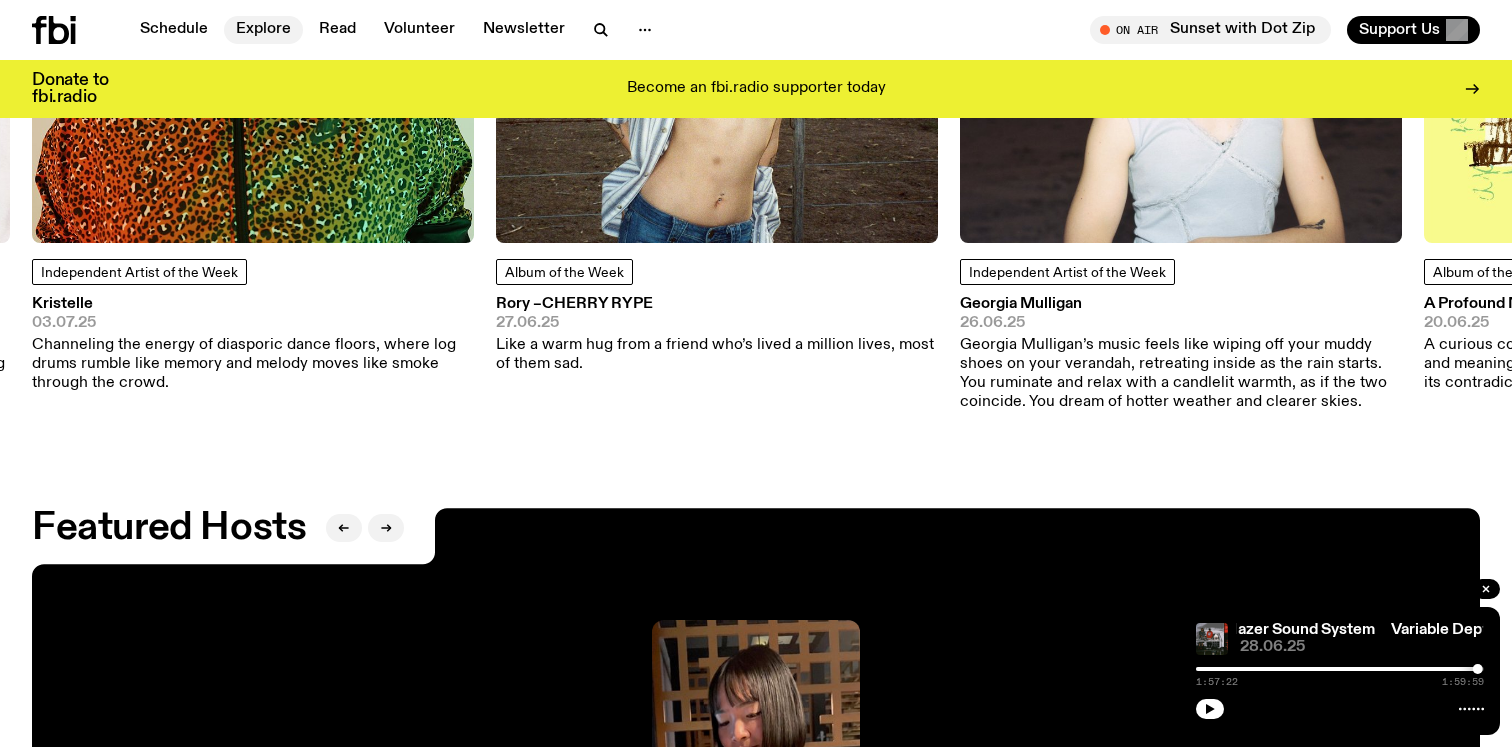 click on "Explore" at bounding box center [263, 30] 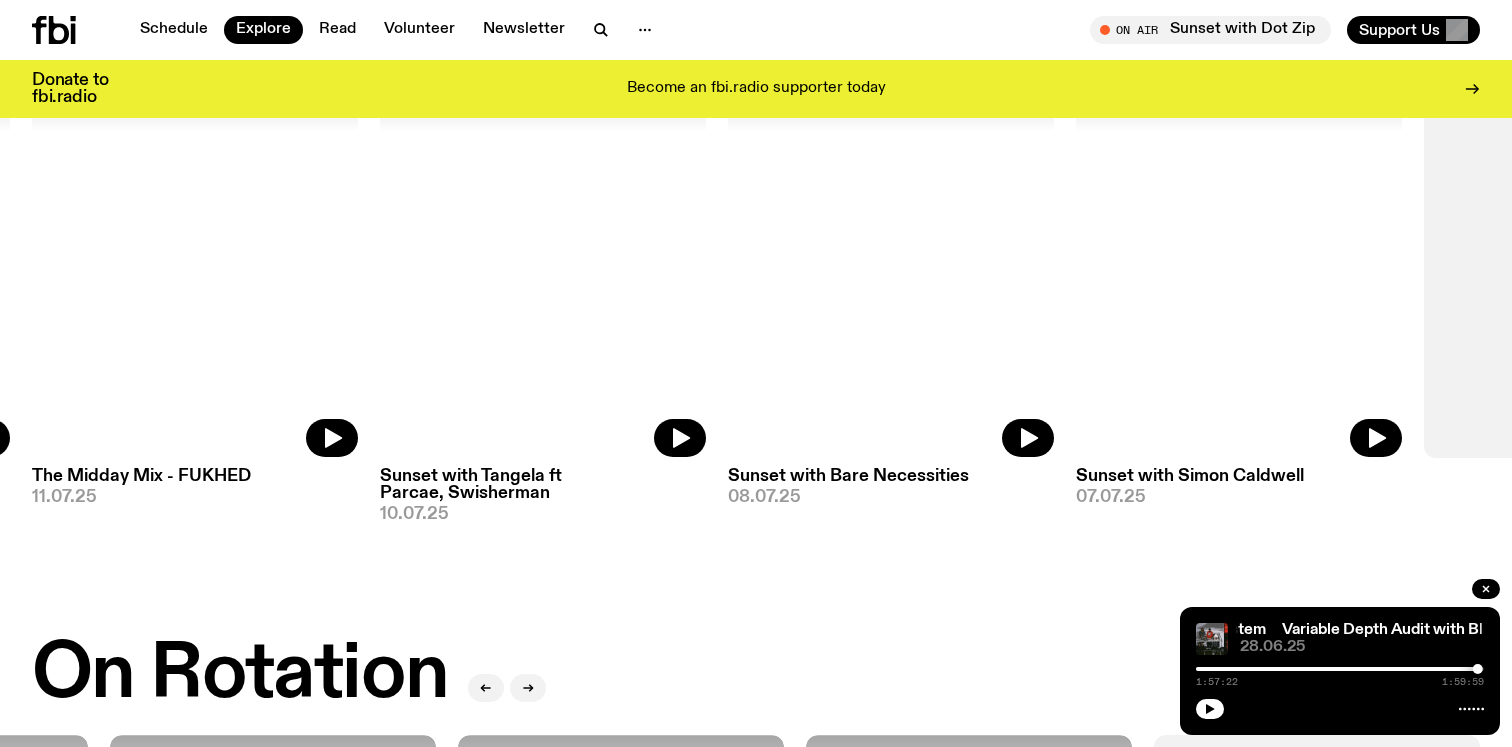 scroll, scrollTop: 0, scrollLeft: 0, axis: both 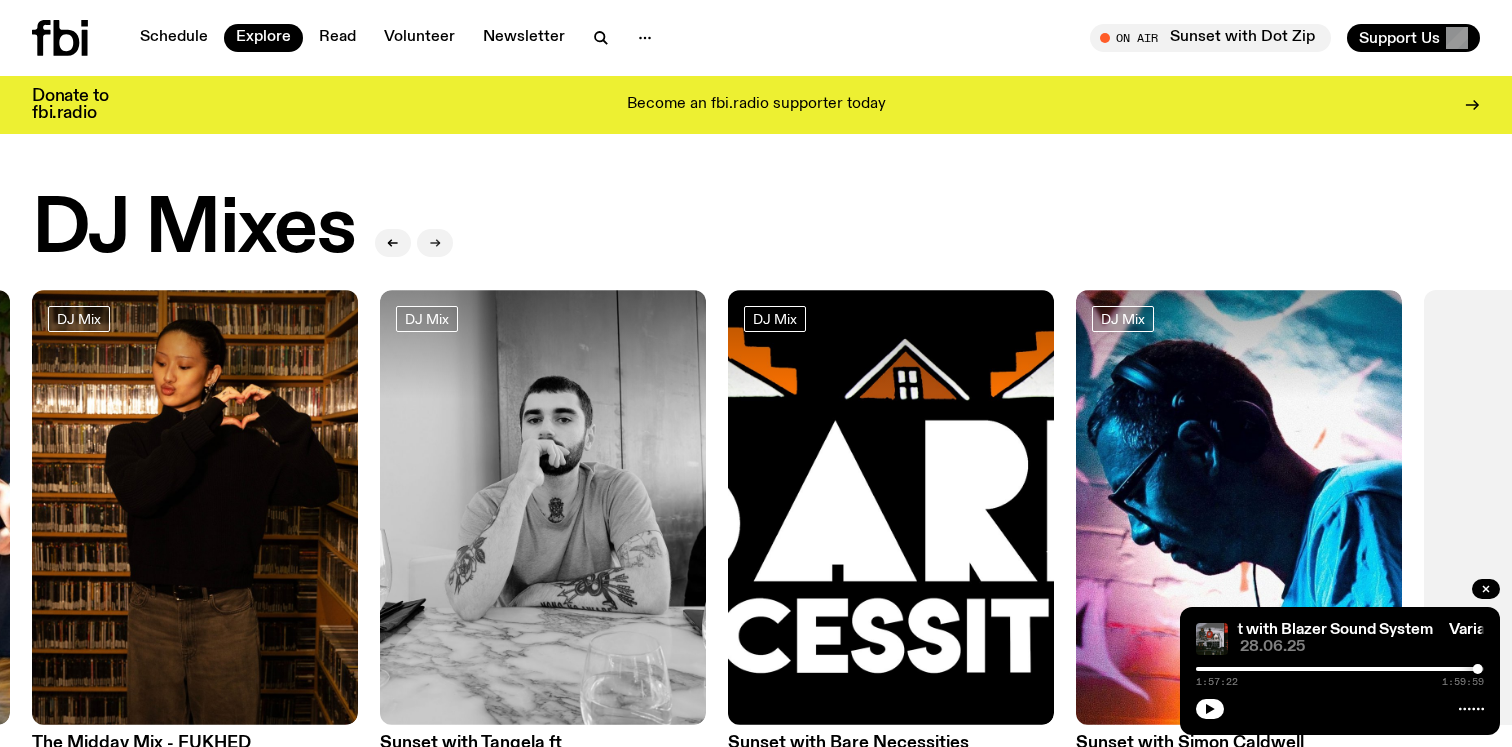 click 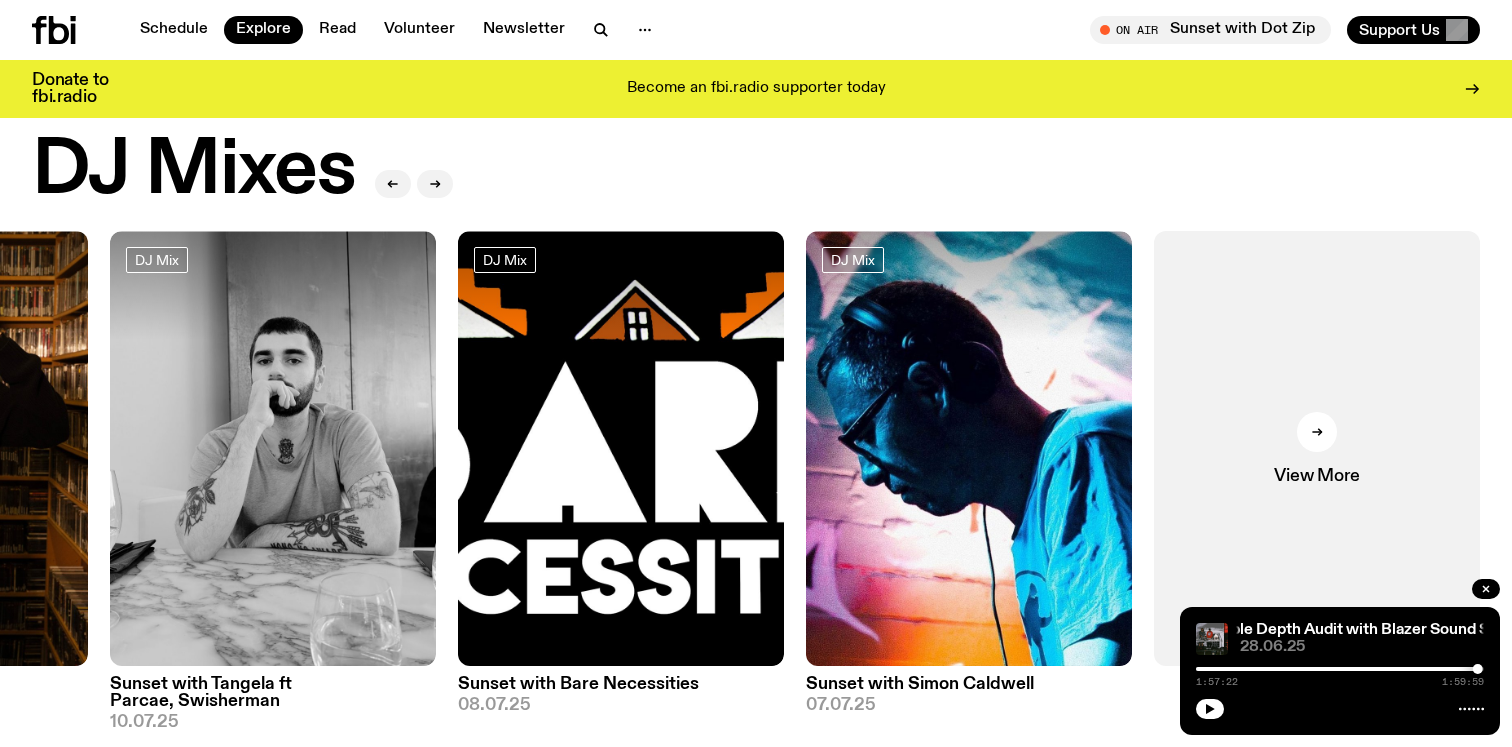 scroll, scrollTop: 58, scrollLeft: 0, axis: vertical 